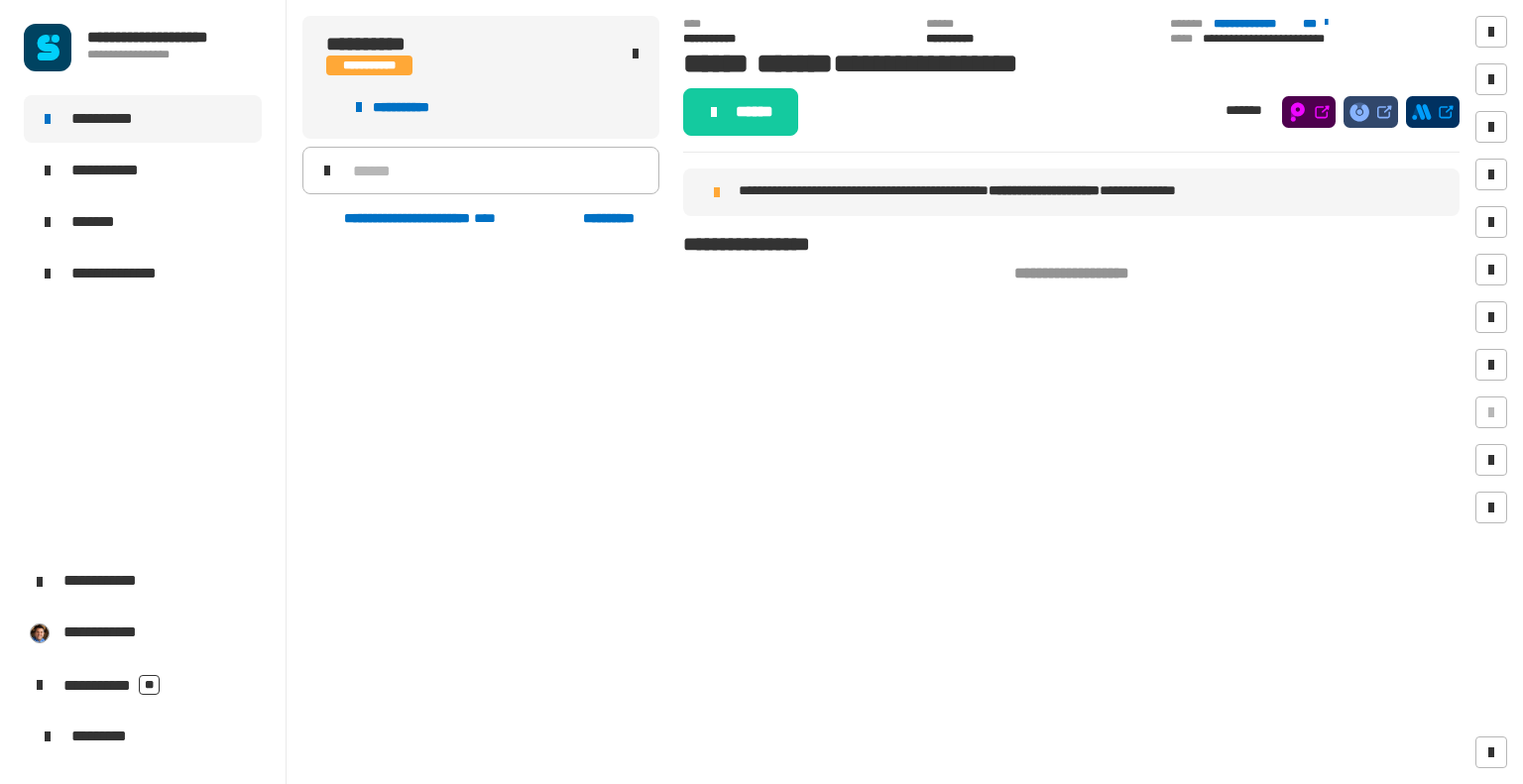 scroll, scrollTop: 0, scrollLeft: 0, axis: both 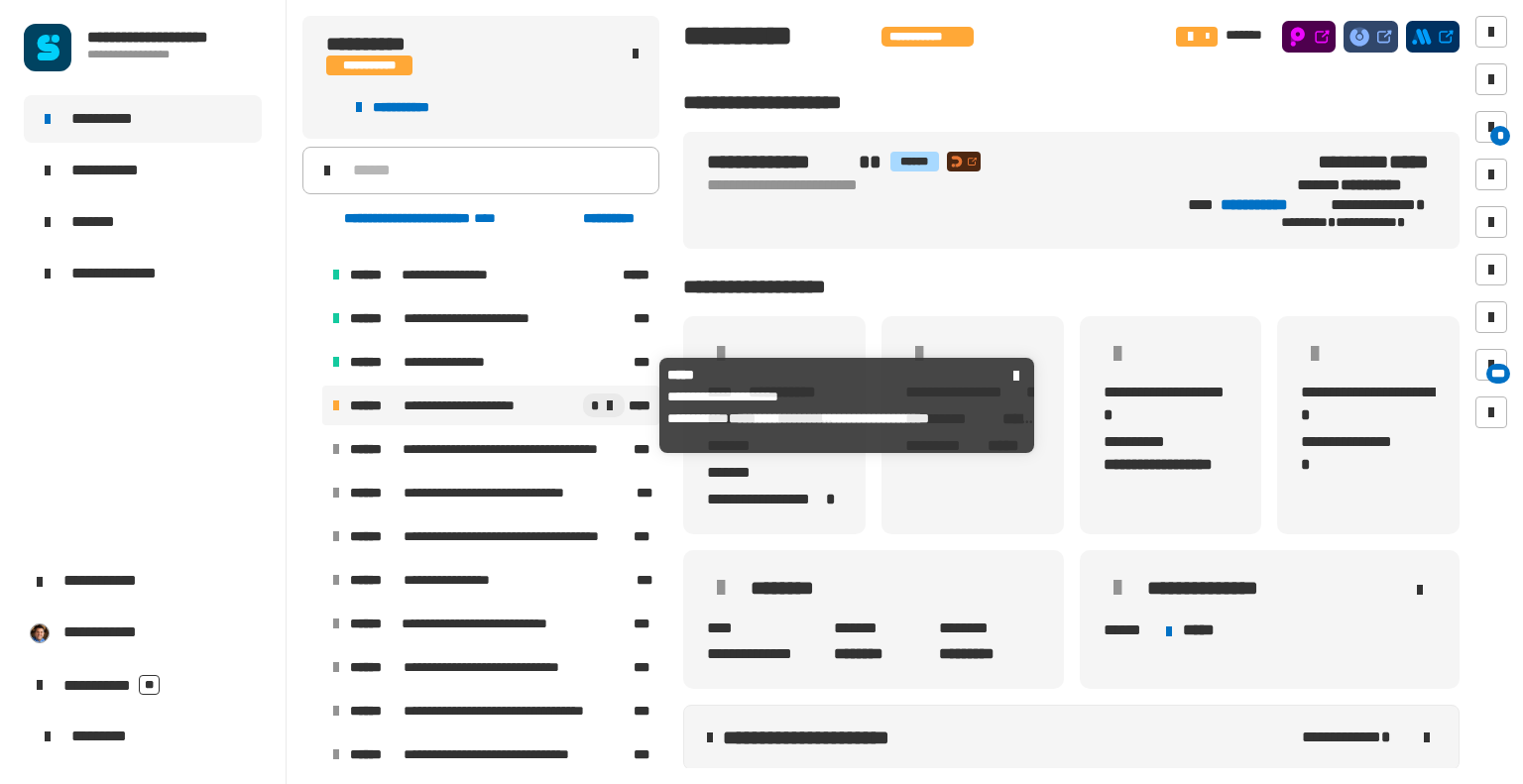 click on "******" at bounding box center [375, 405] 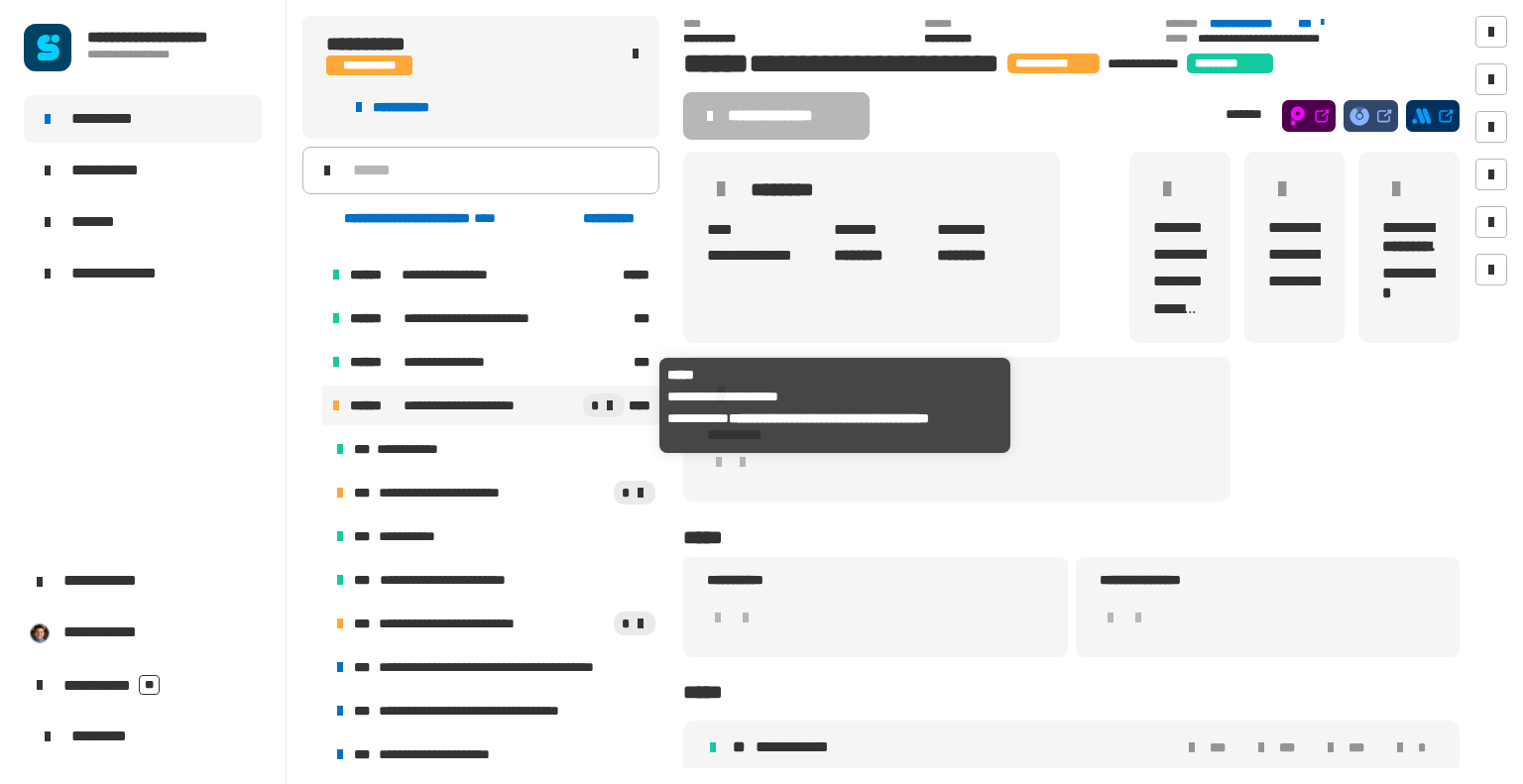 click on "**********" at bounding box center (467, 405) 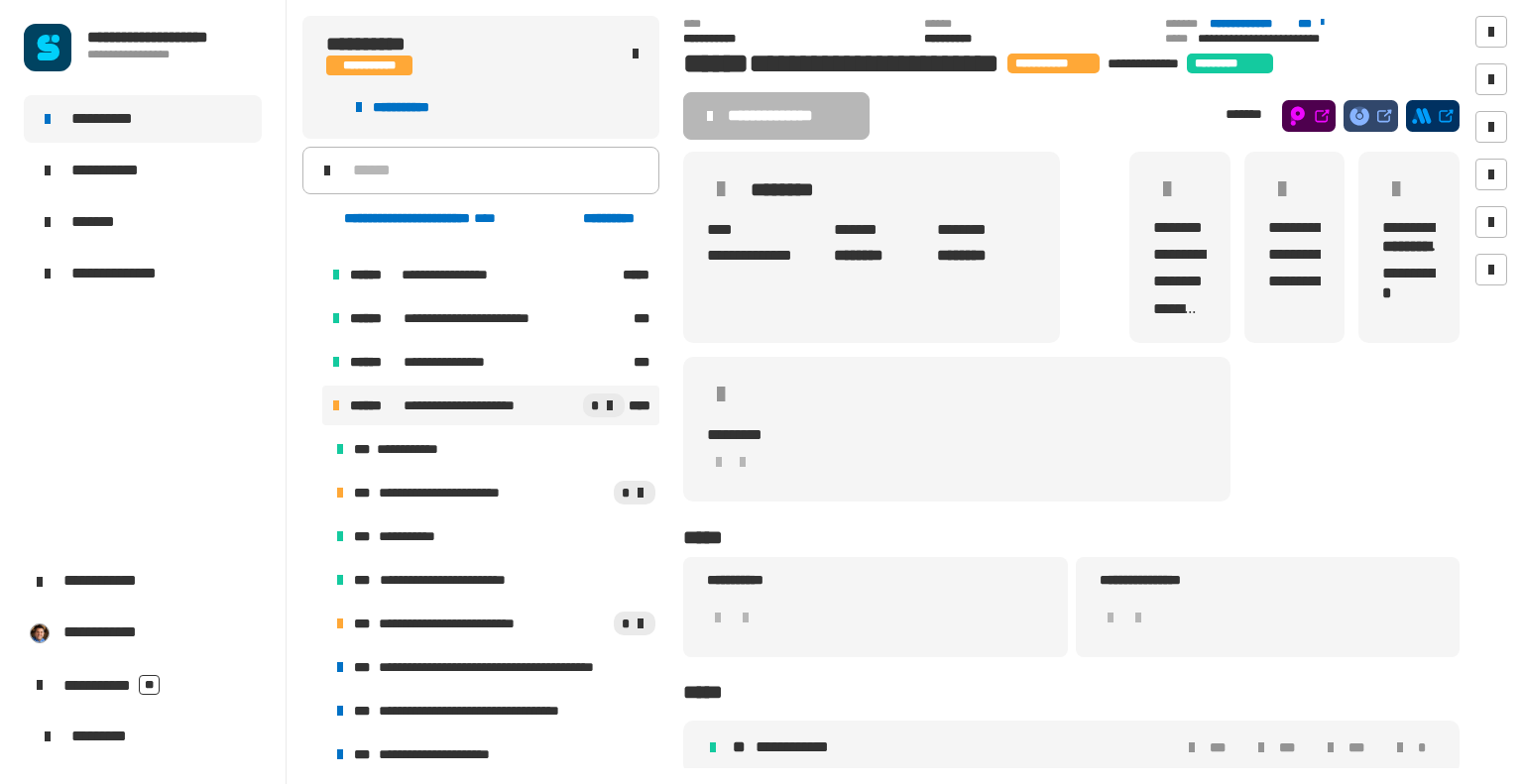 click 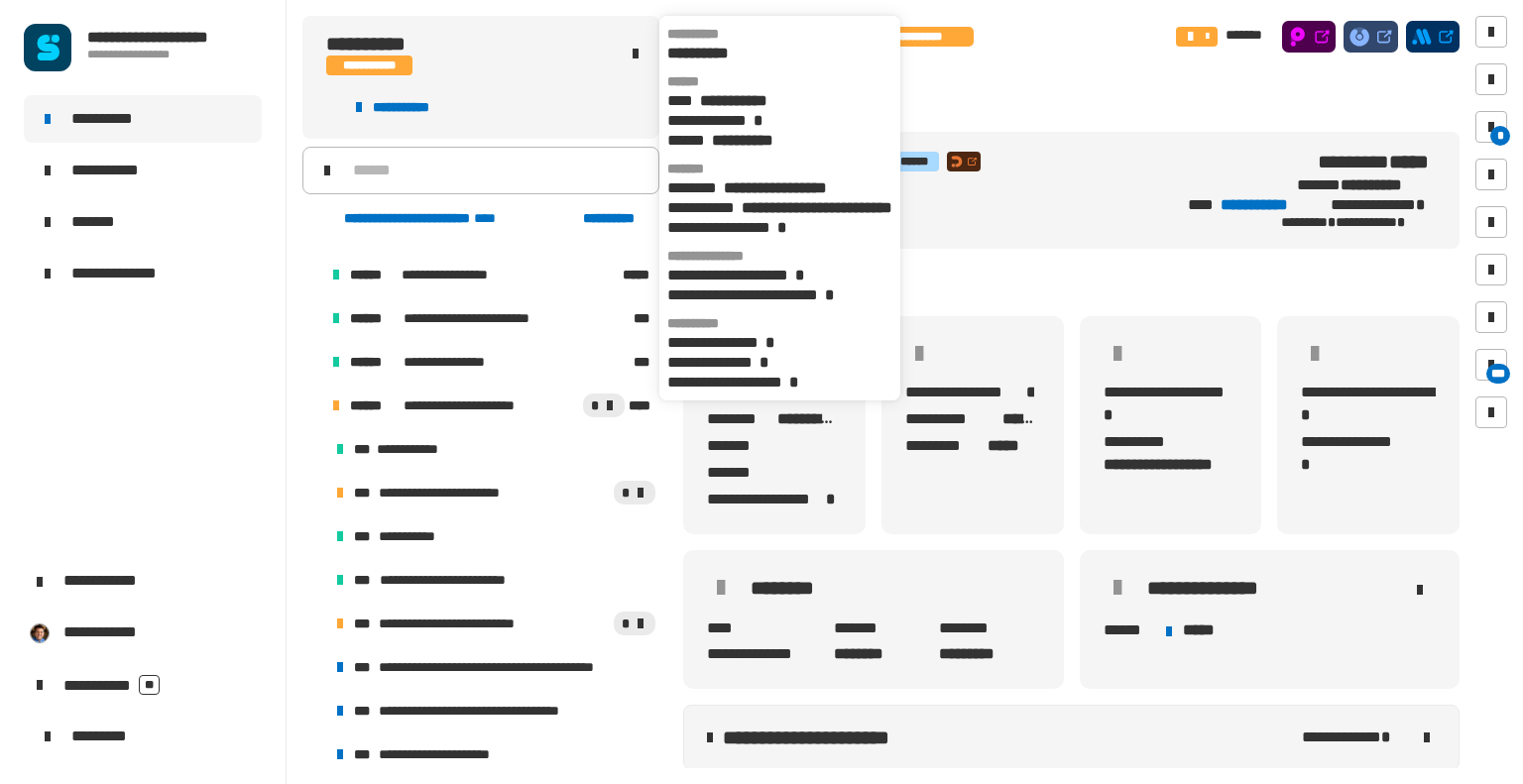click on "**********" 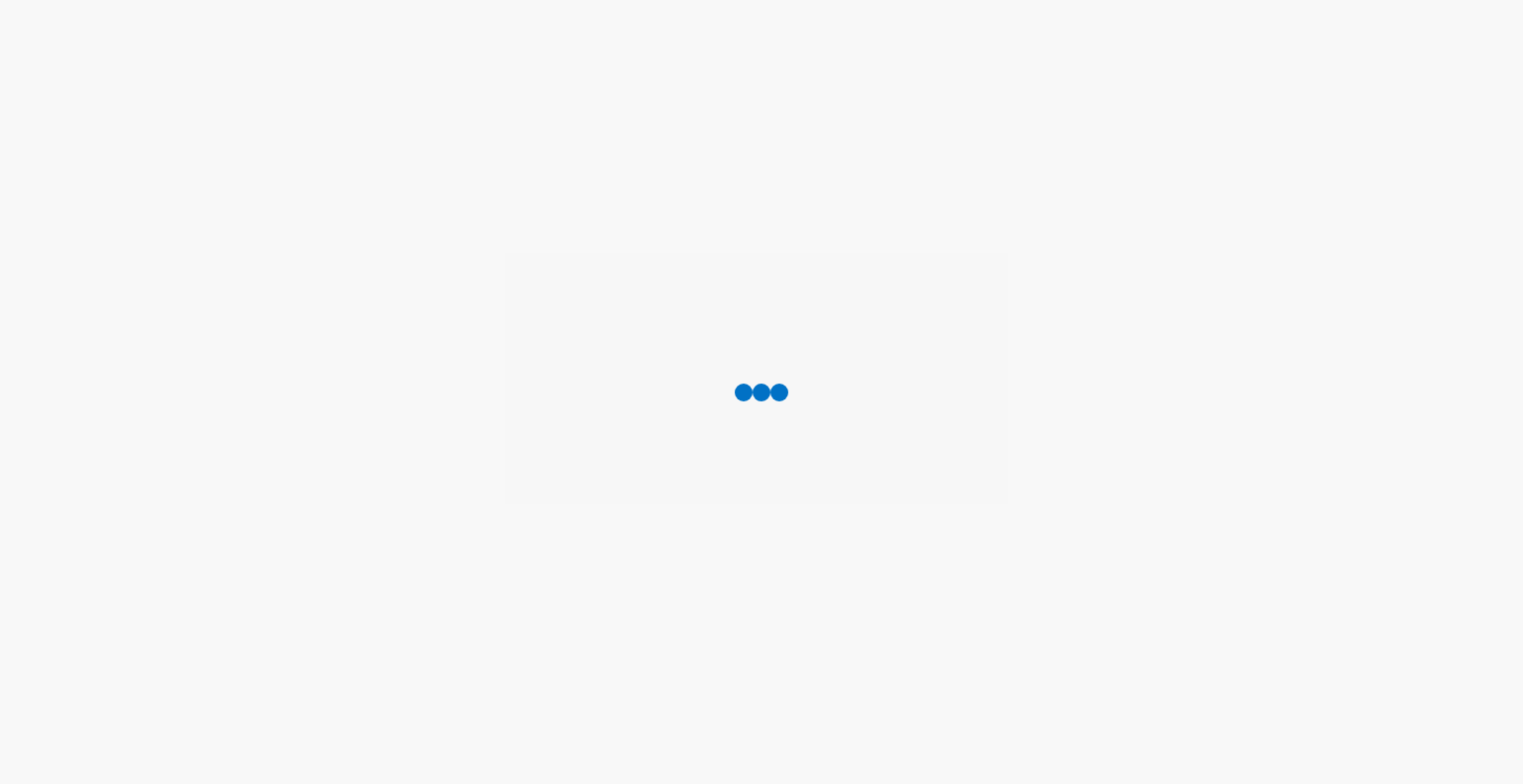 scroll, scrollTop: 0, scrollLeft: 0, axis: both 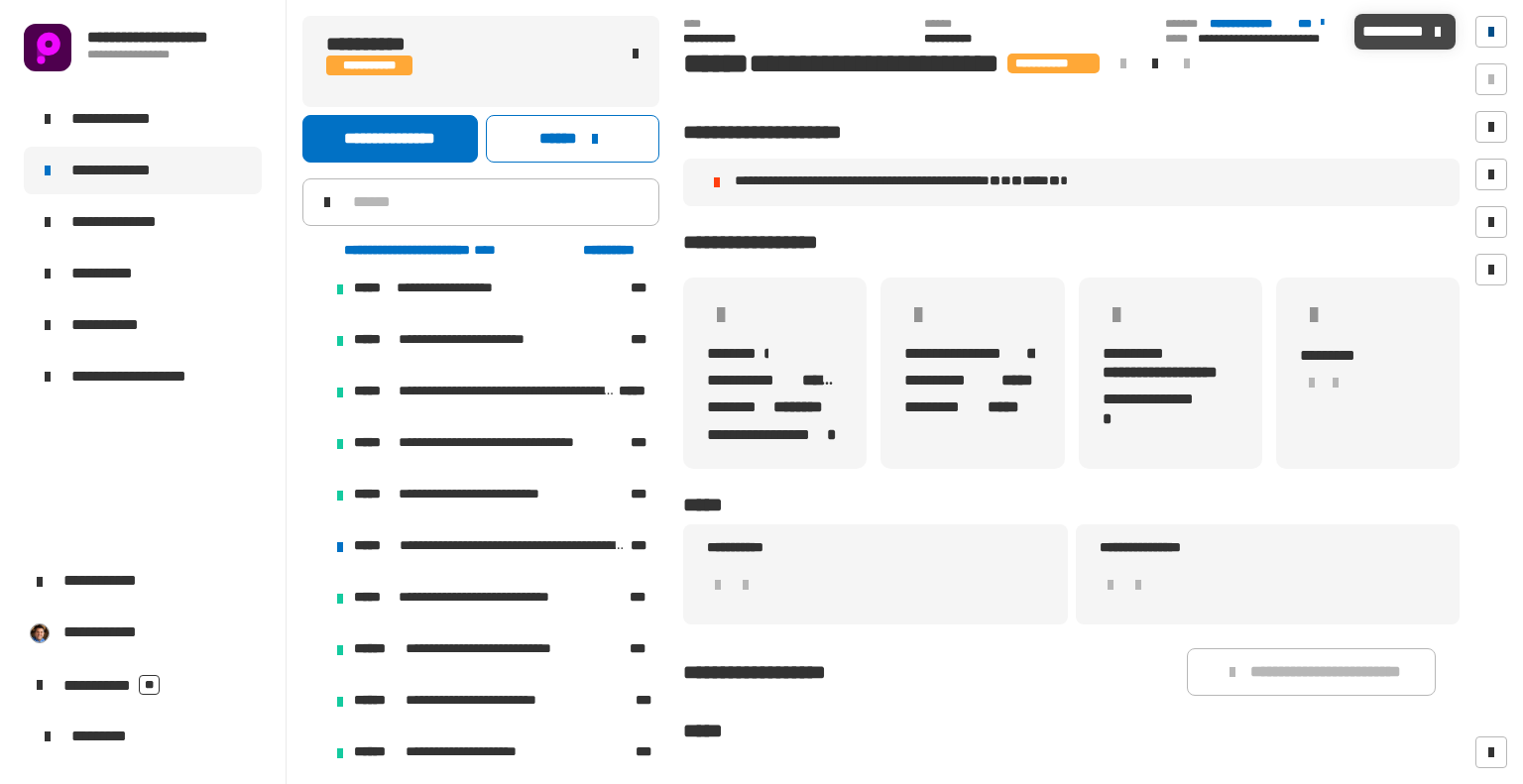 click at bounding box center (1491, 32) 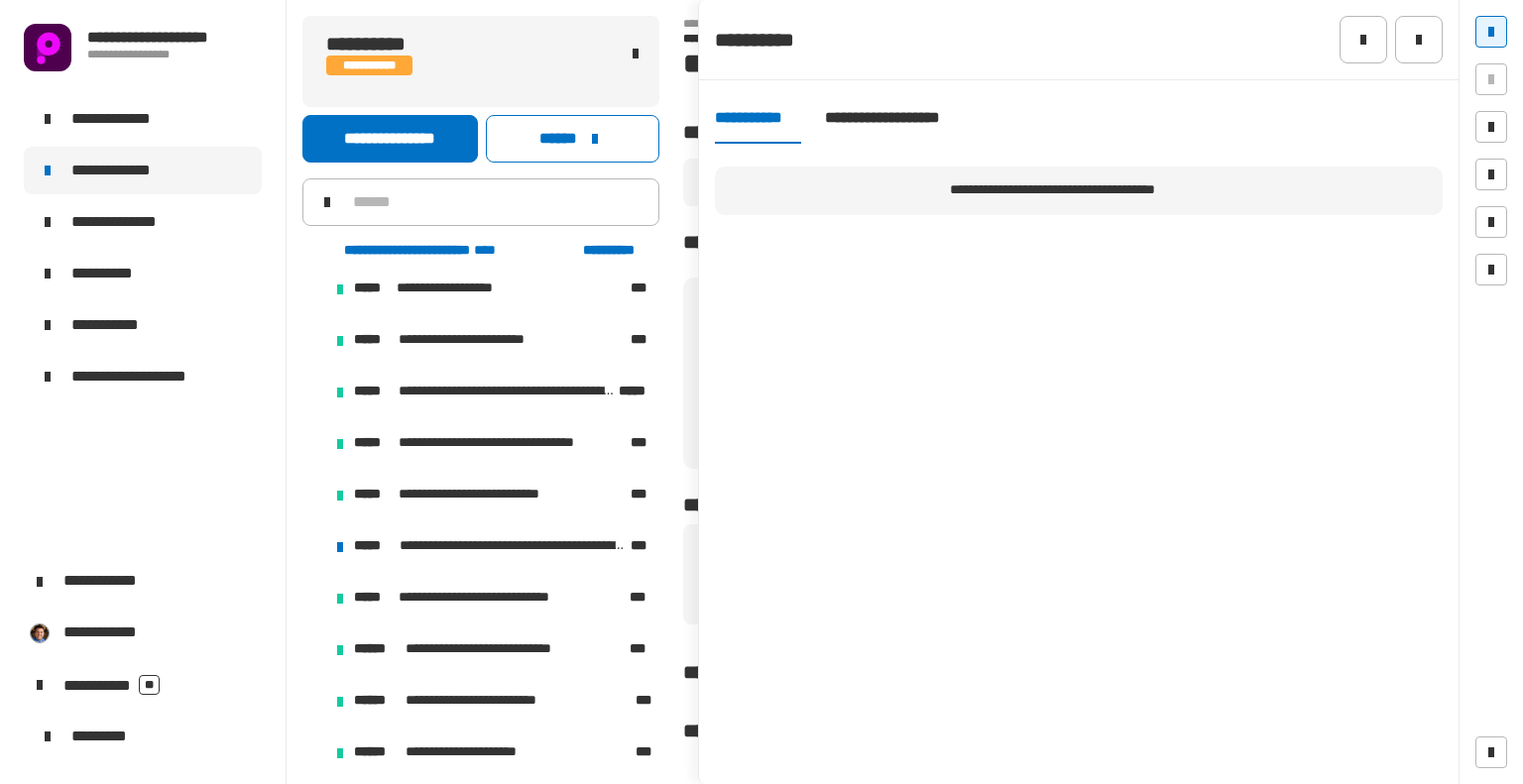 click on "**********" 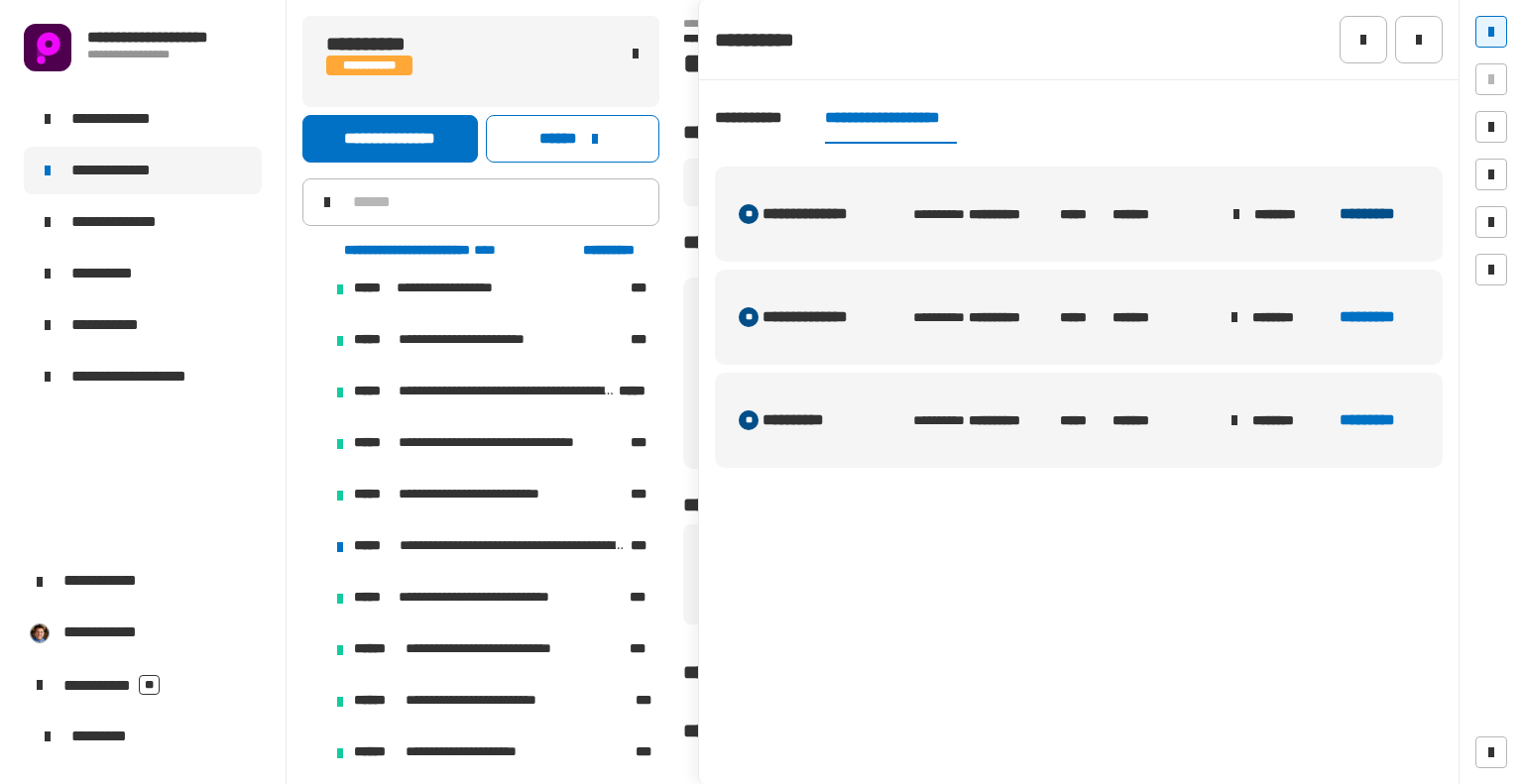 click on "*********" 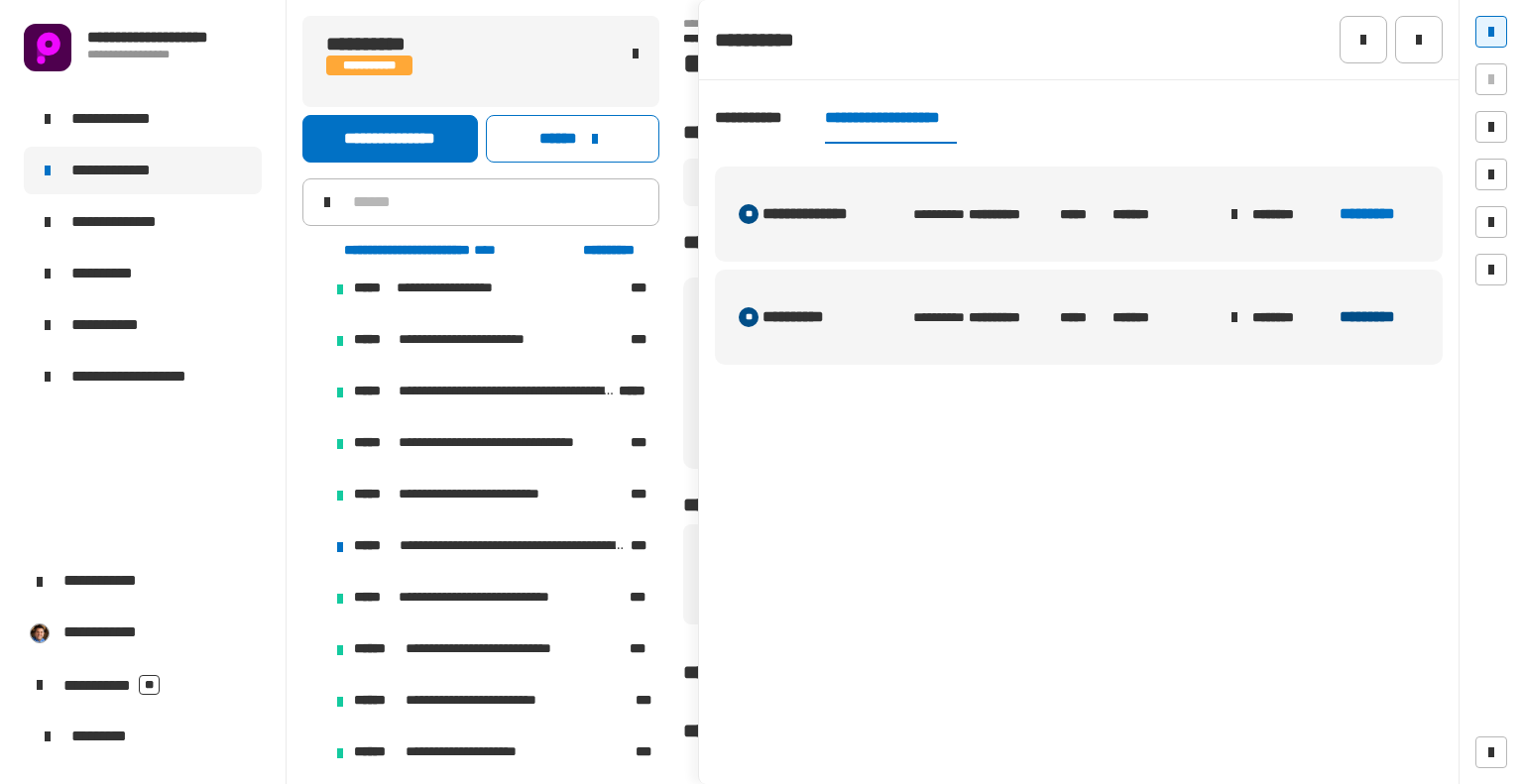 click on "*********" 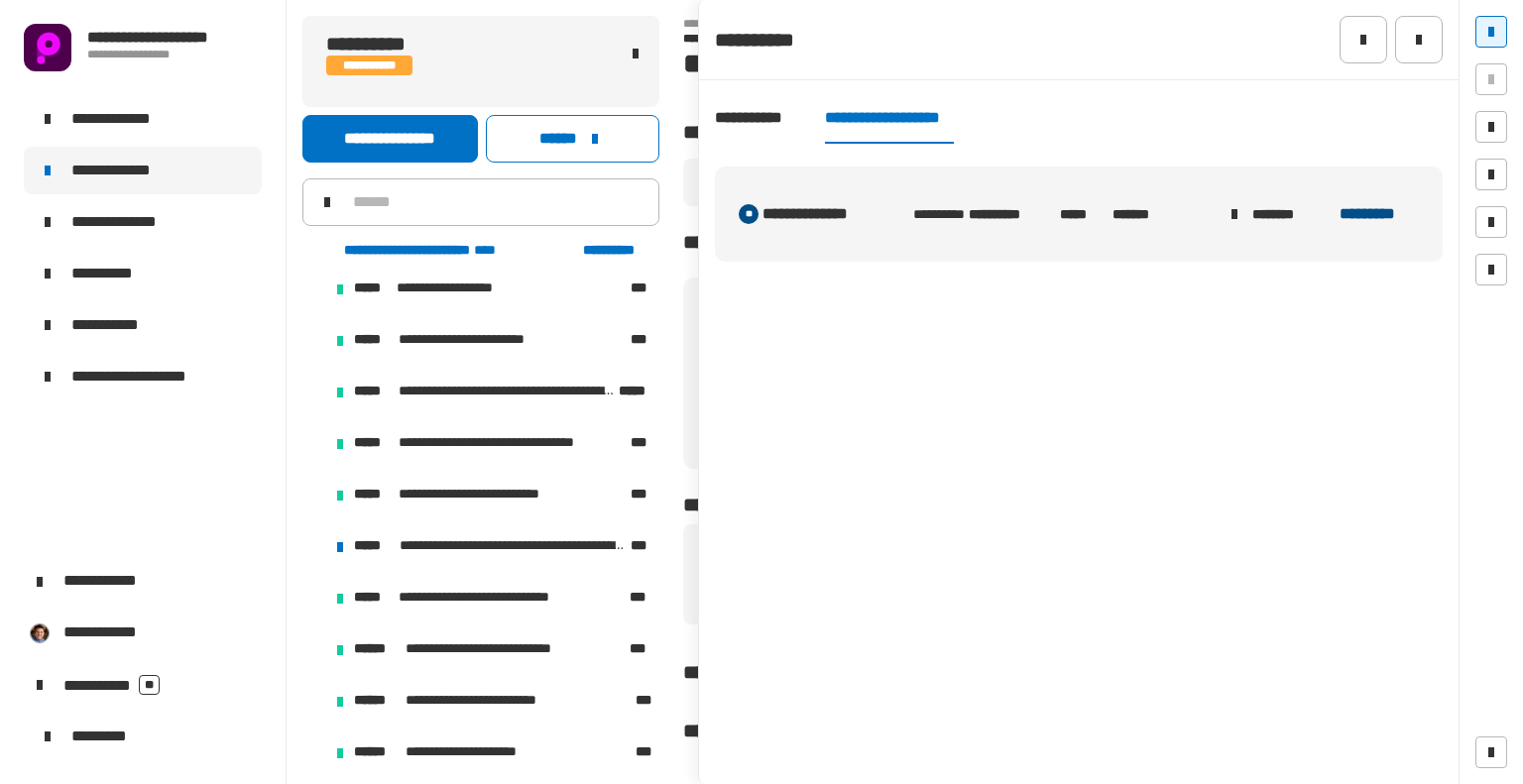 click on "*********" 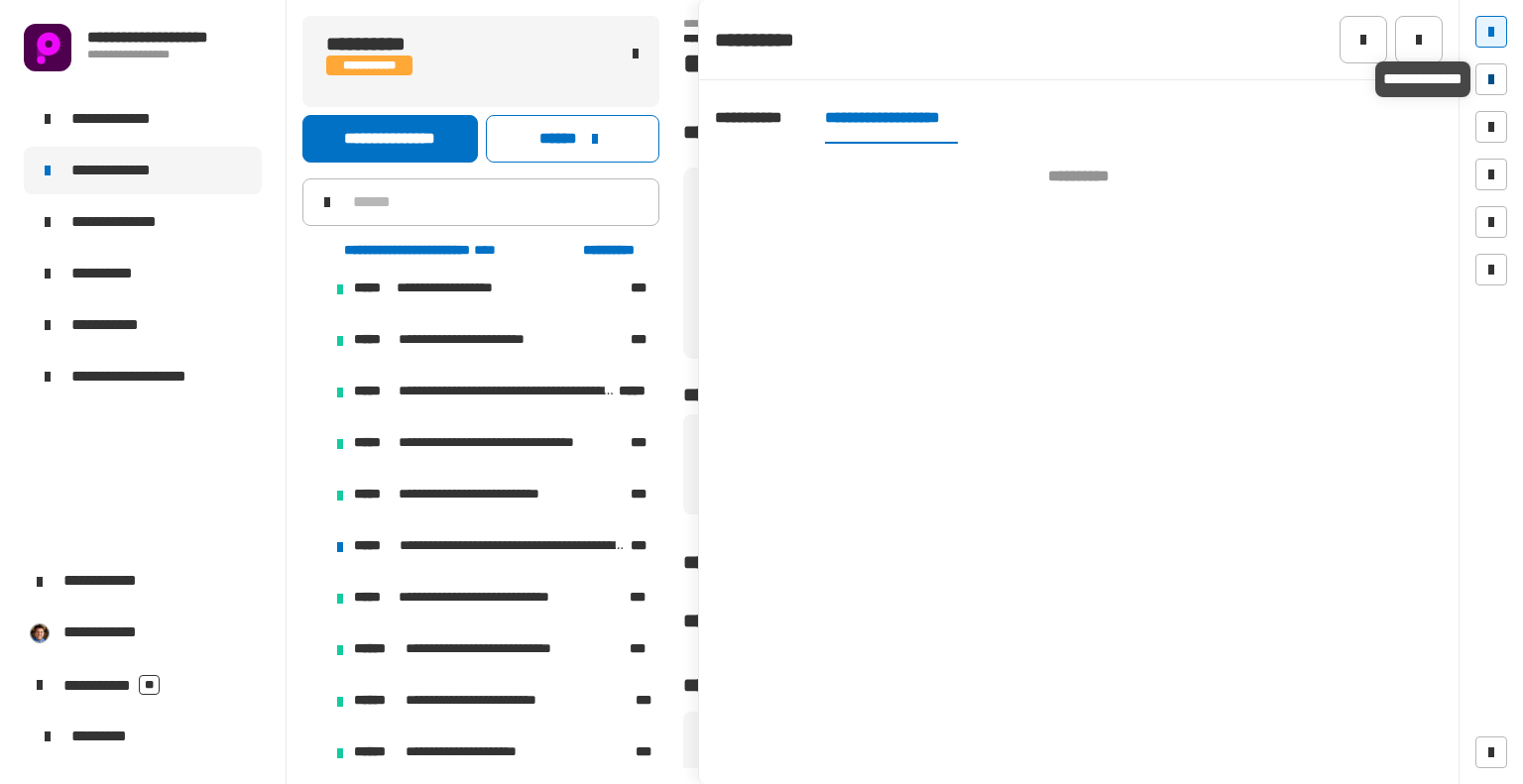 click at bounding box center [1491, 79] 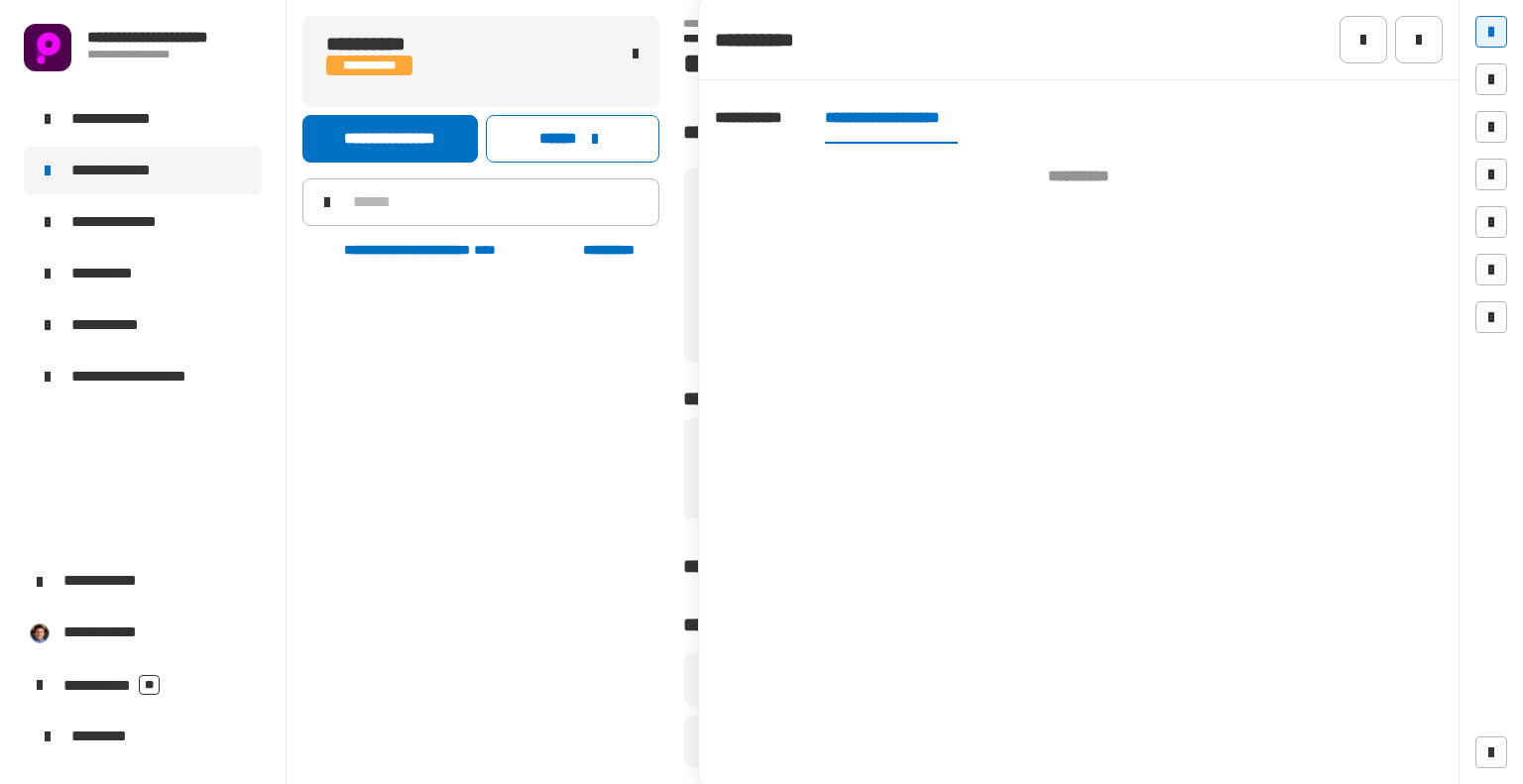 scroll, scrollTop: 1118, scrollLeft: 0, axis: vertical 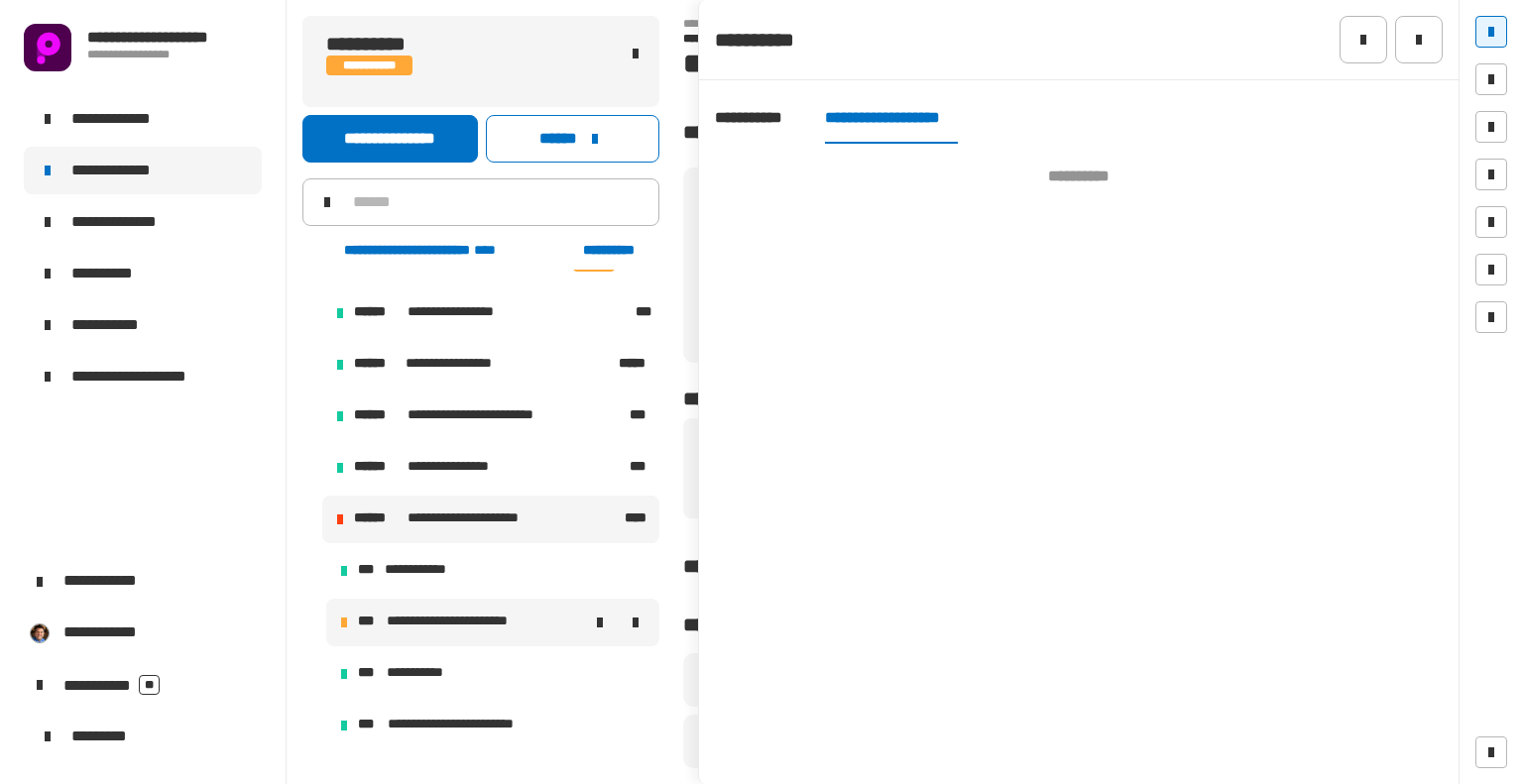 click on "**********" at bounding box center [457, 622] 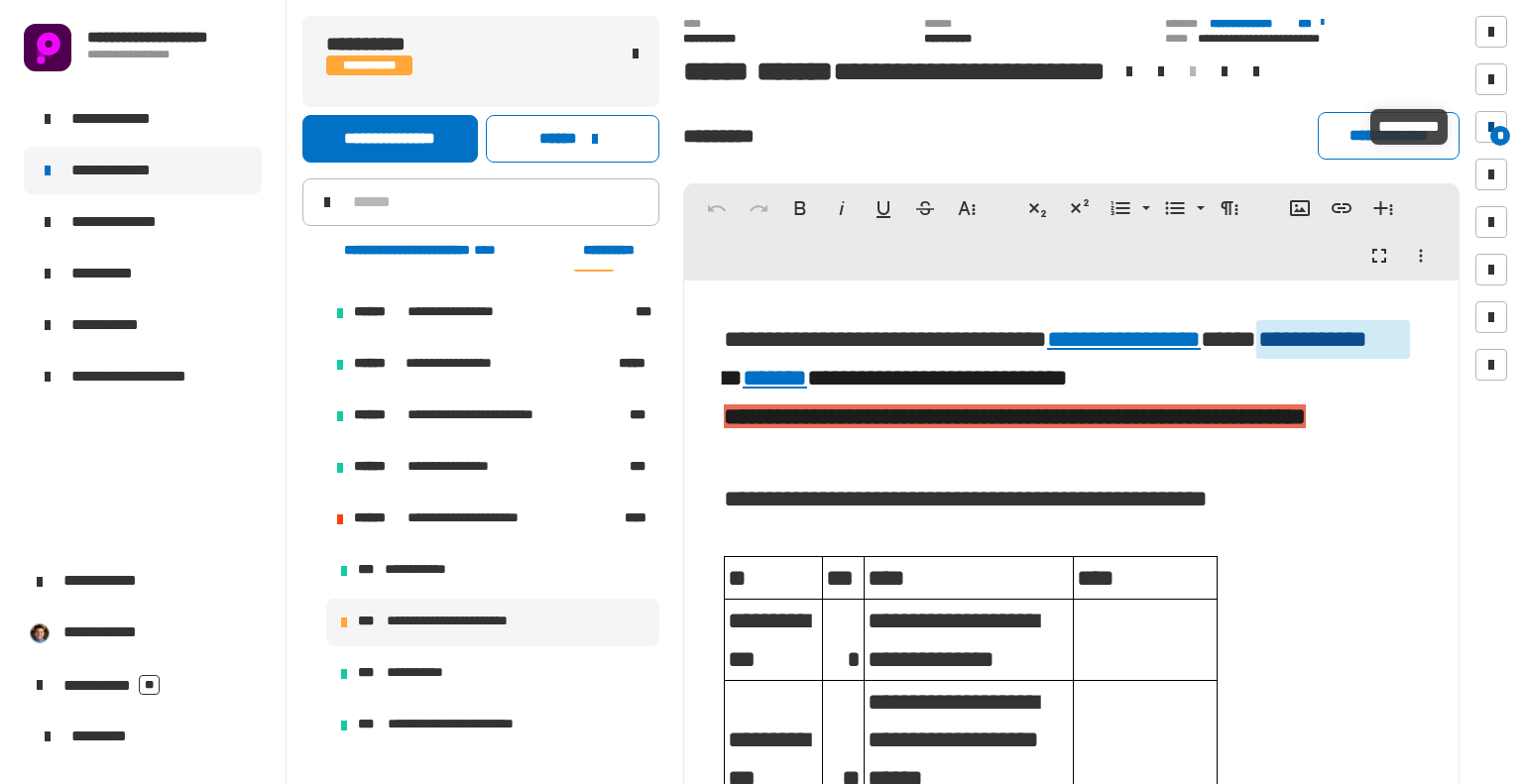 click at bounding box center [1491, 127] 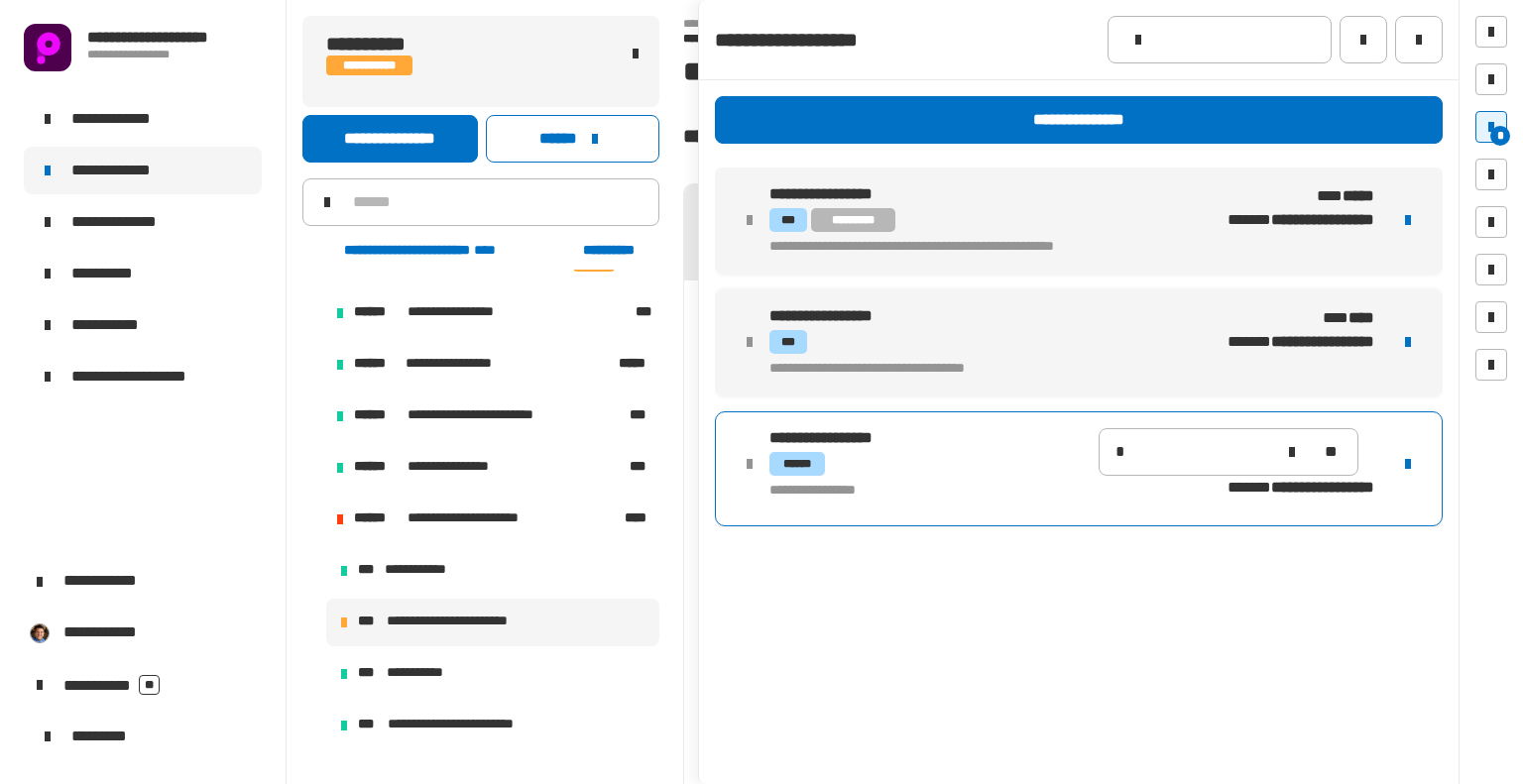 click on "**********" at bounding box center (929, 464) 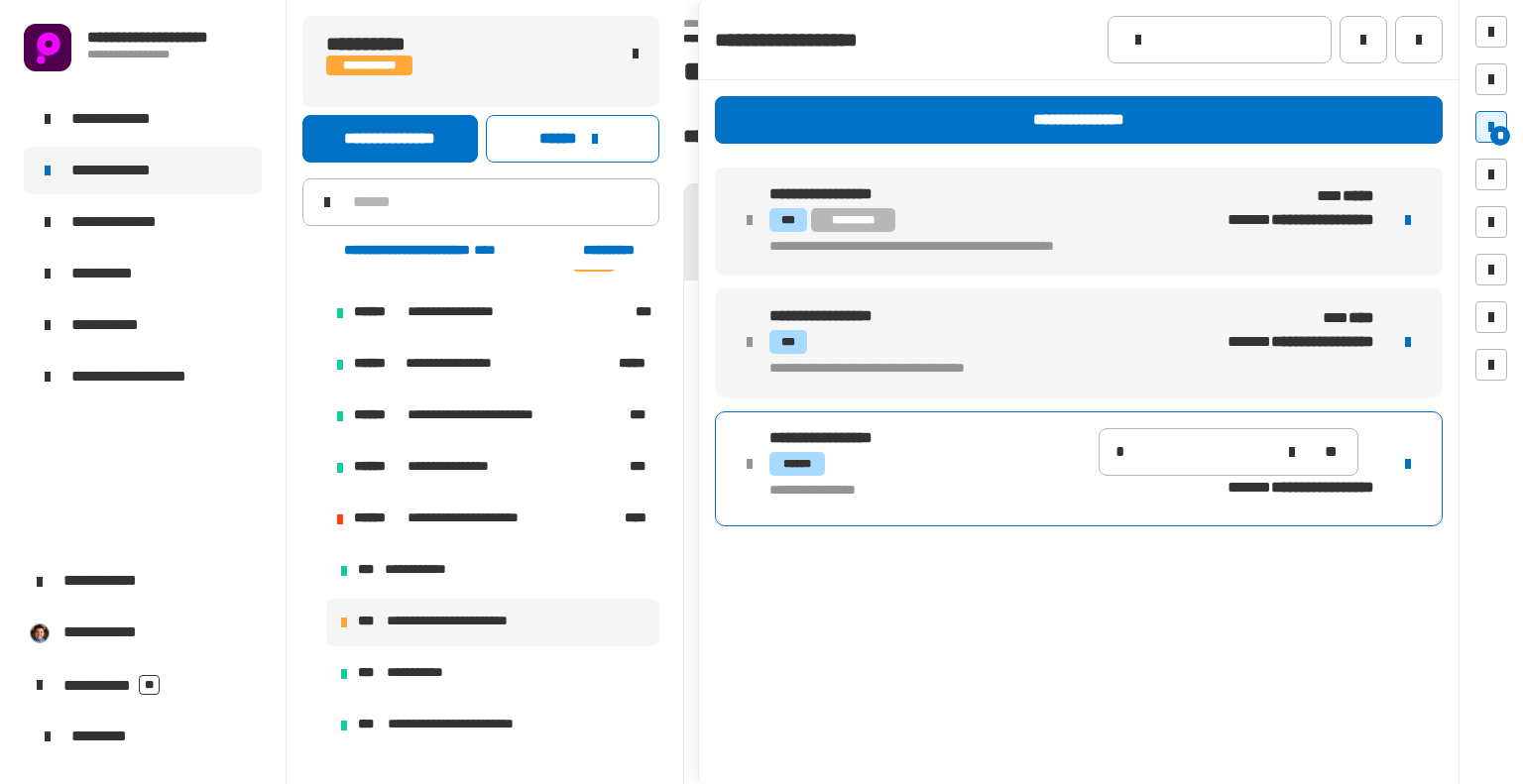click at bounding box center (1408, 464) 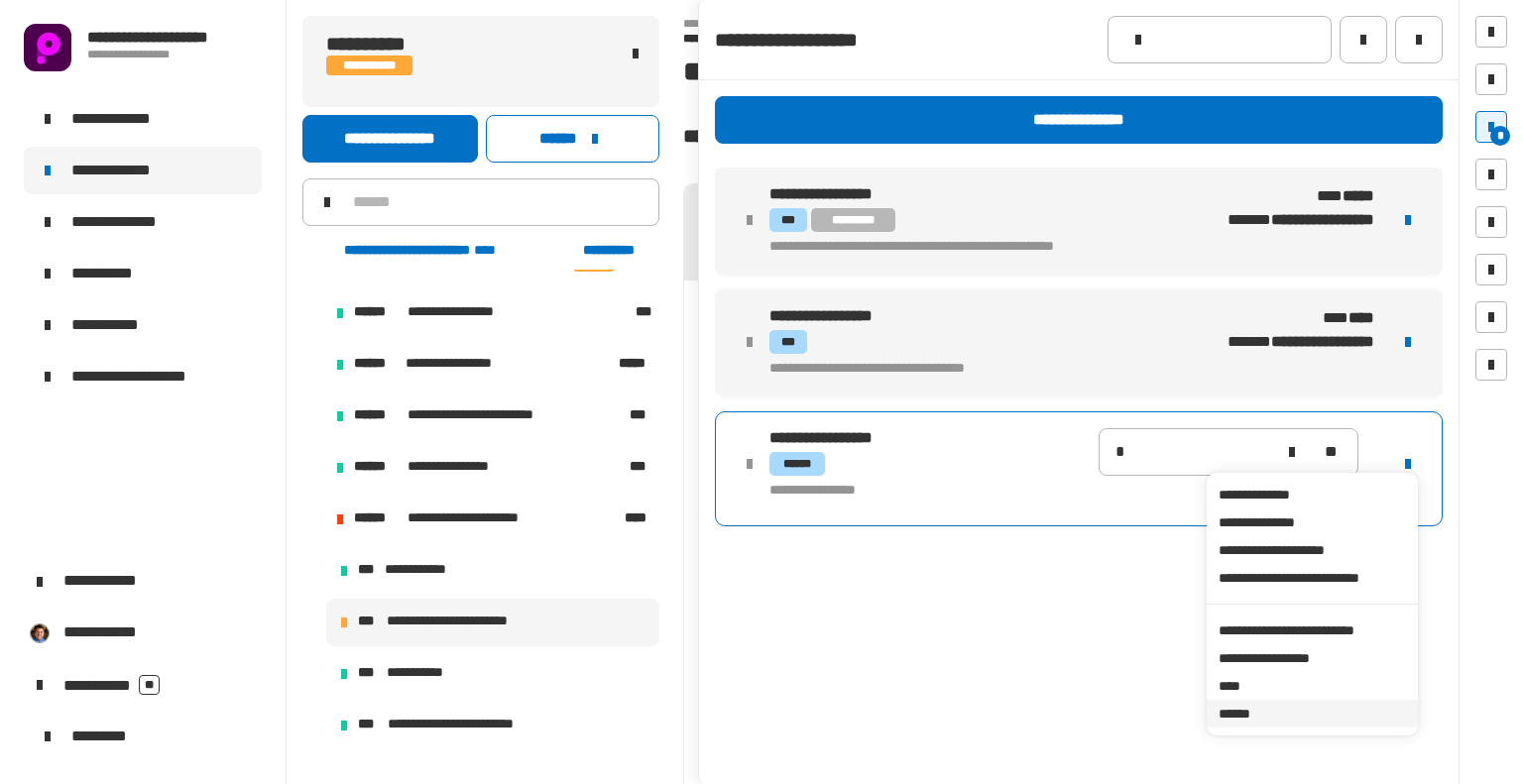 click on "******" at bounding box center [1312, 714] 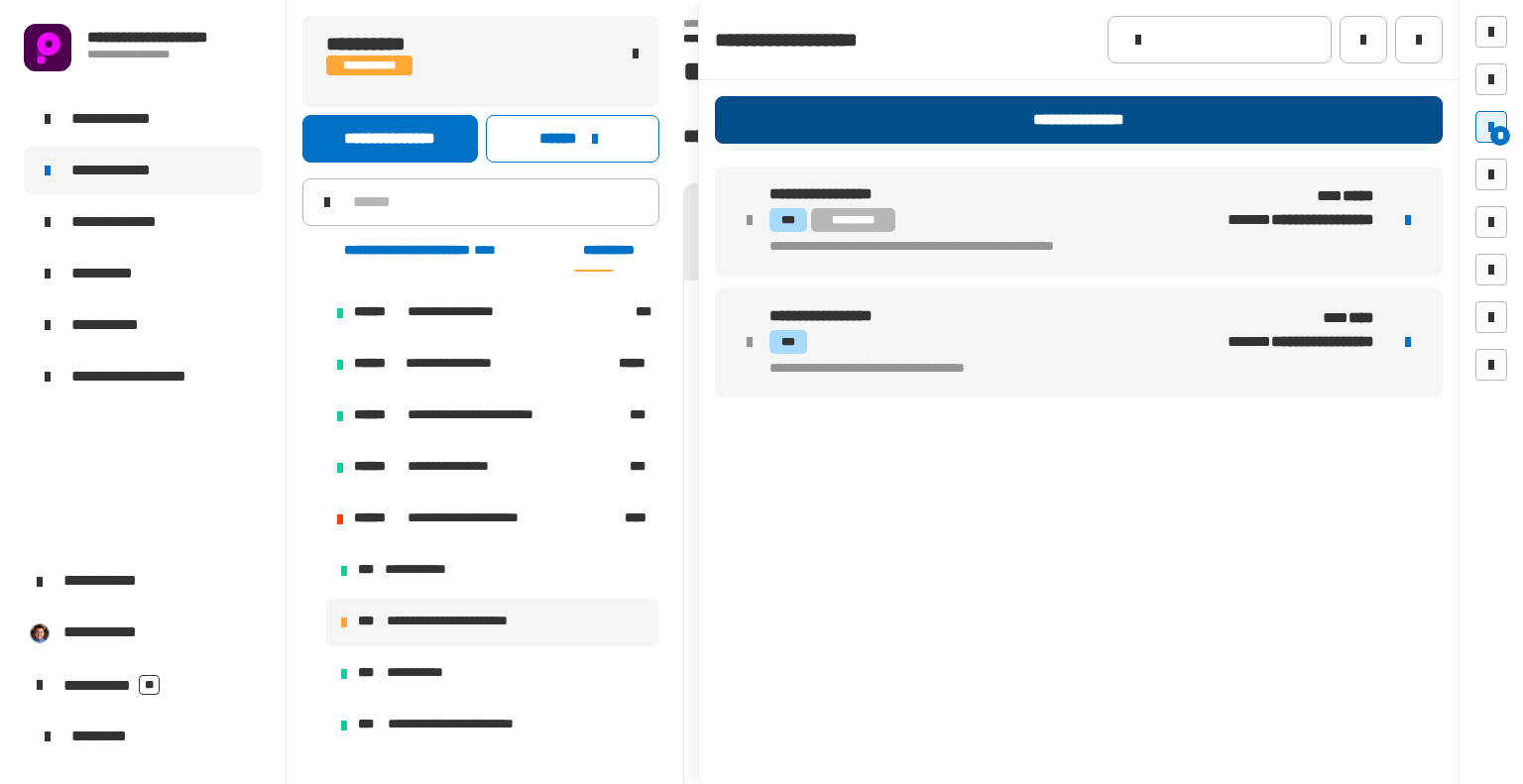 click on "**********" 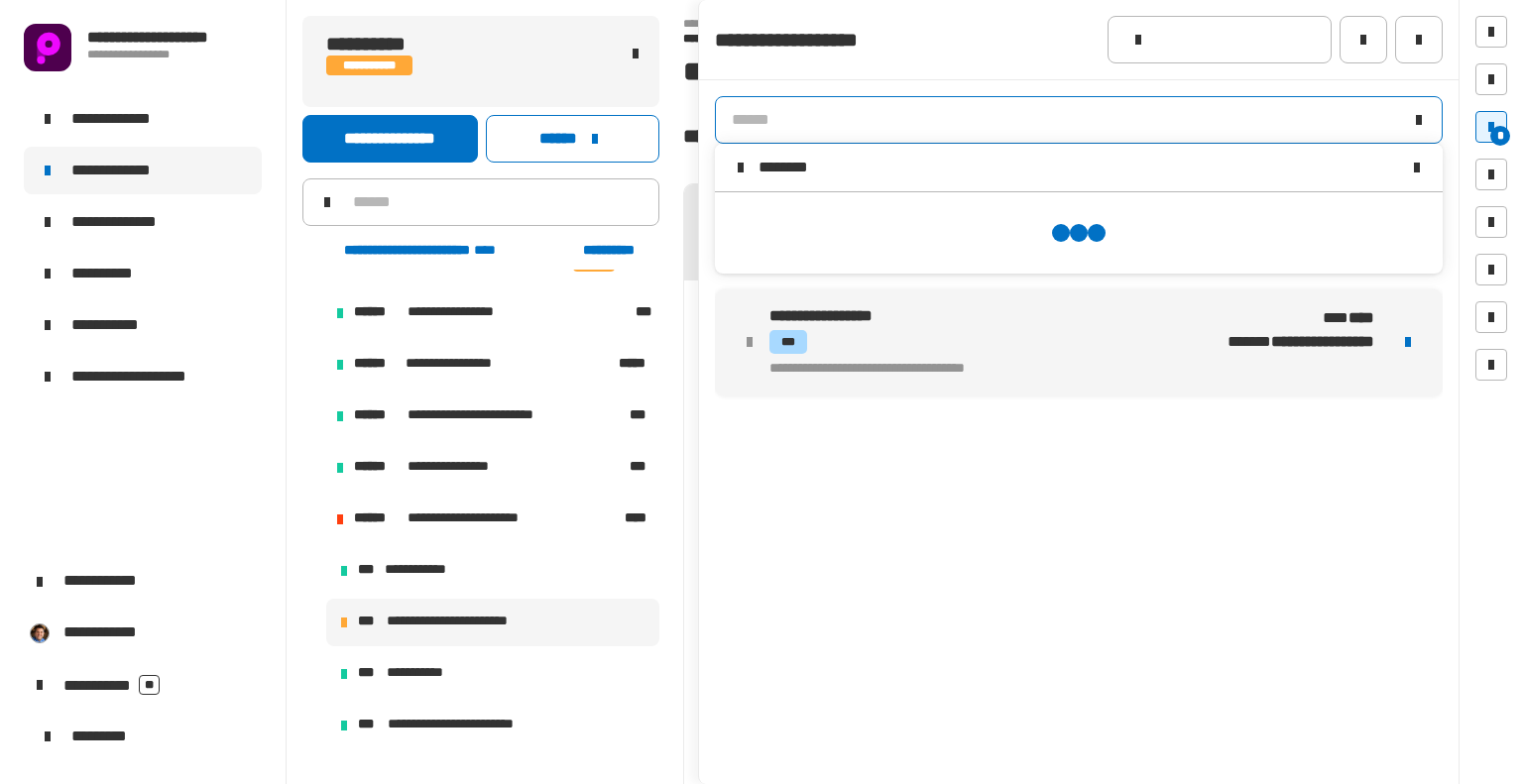 scroll, scrollTop: 0, scrollLeft: 0, axis: both 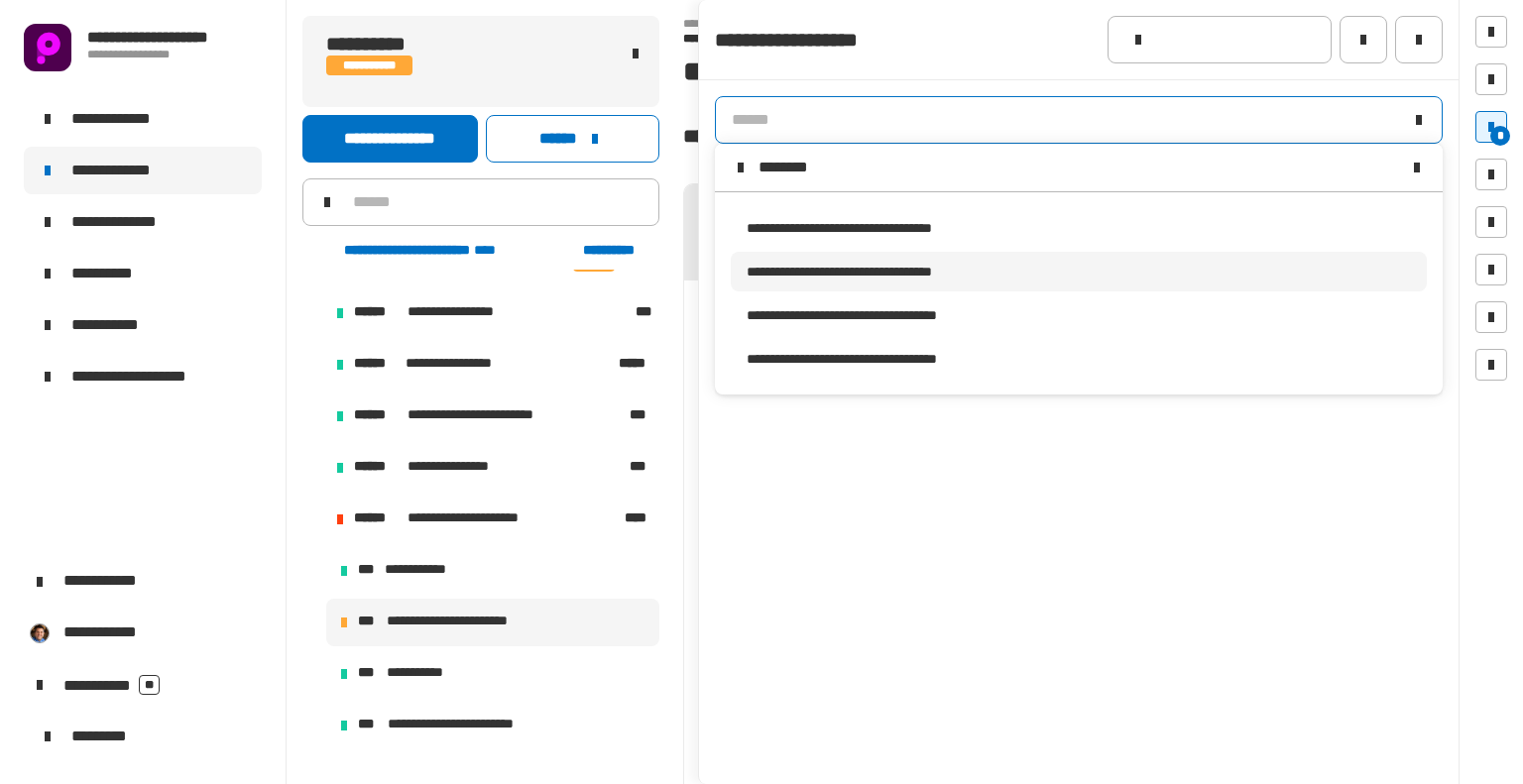 type on "********" 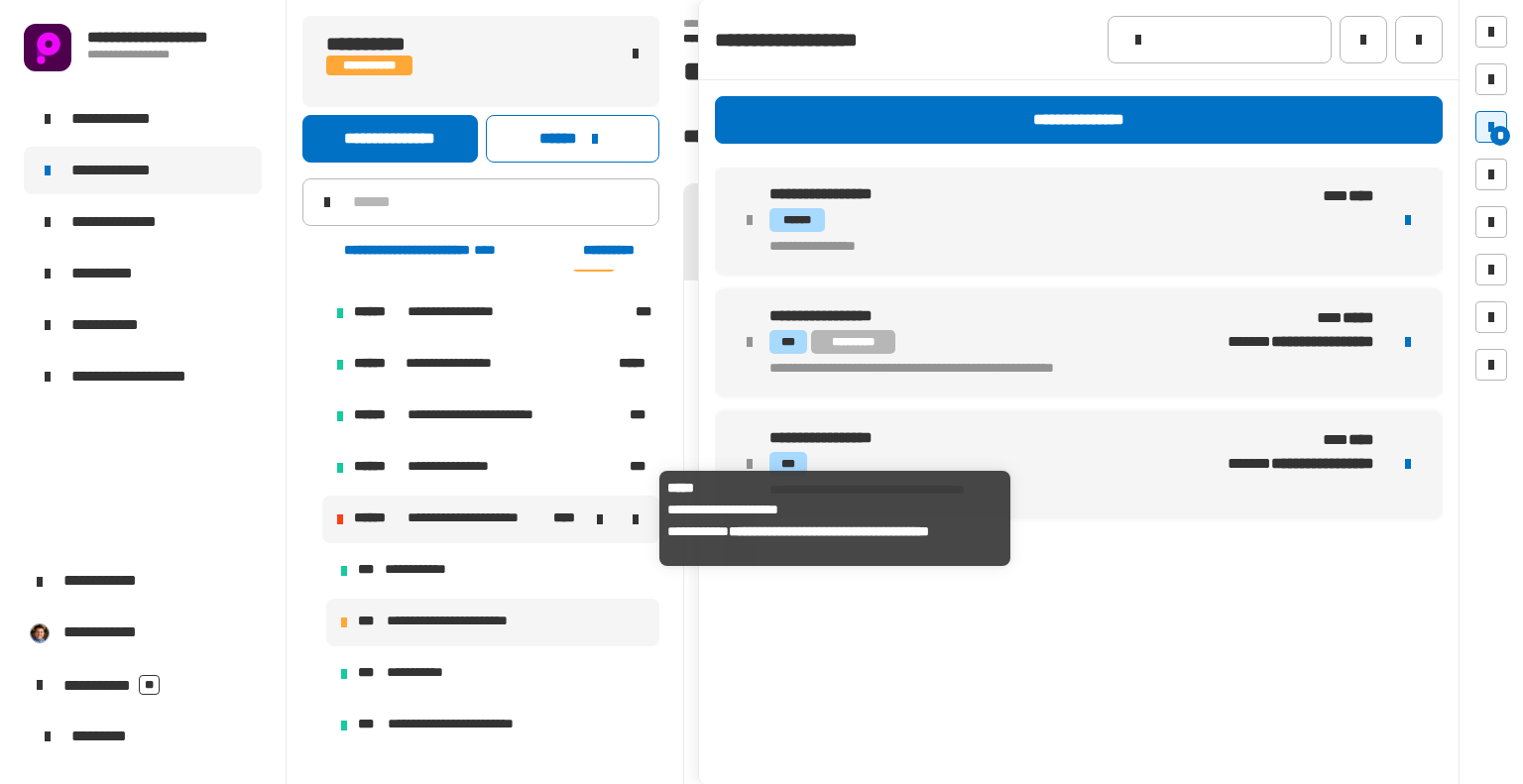 click on "**********" at bounding box center [471, 519] 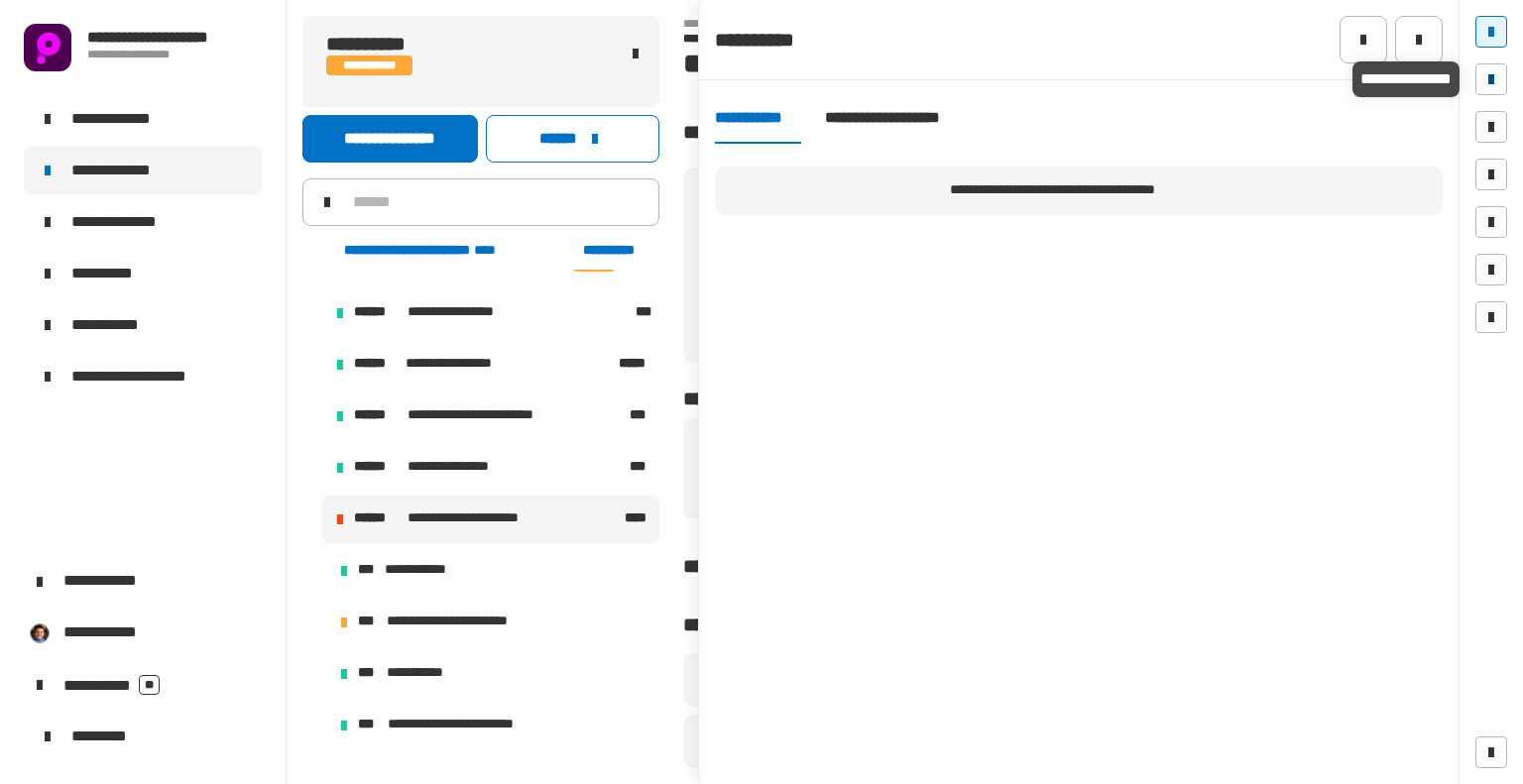 click at bounding box center [1491, 79] 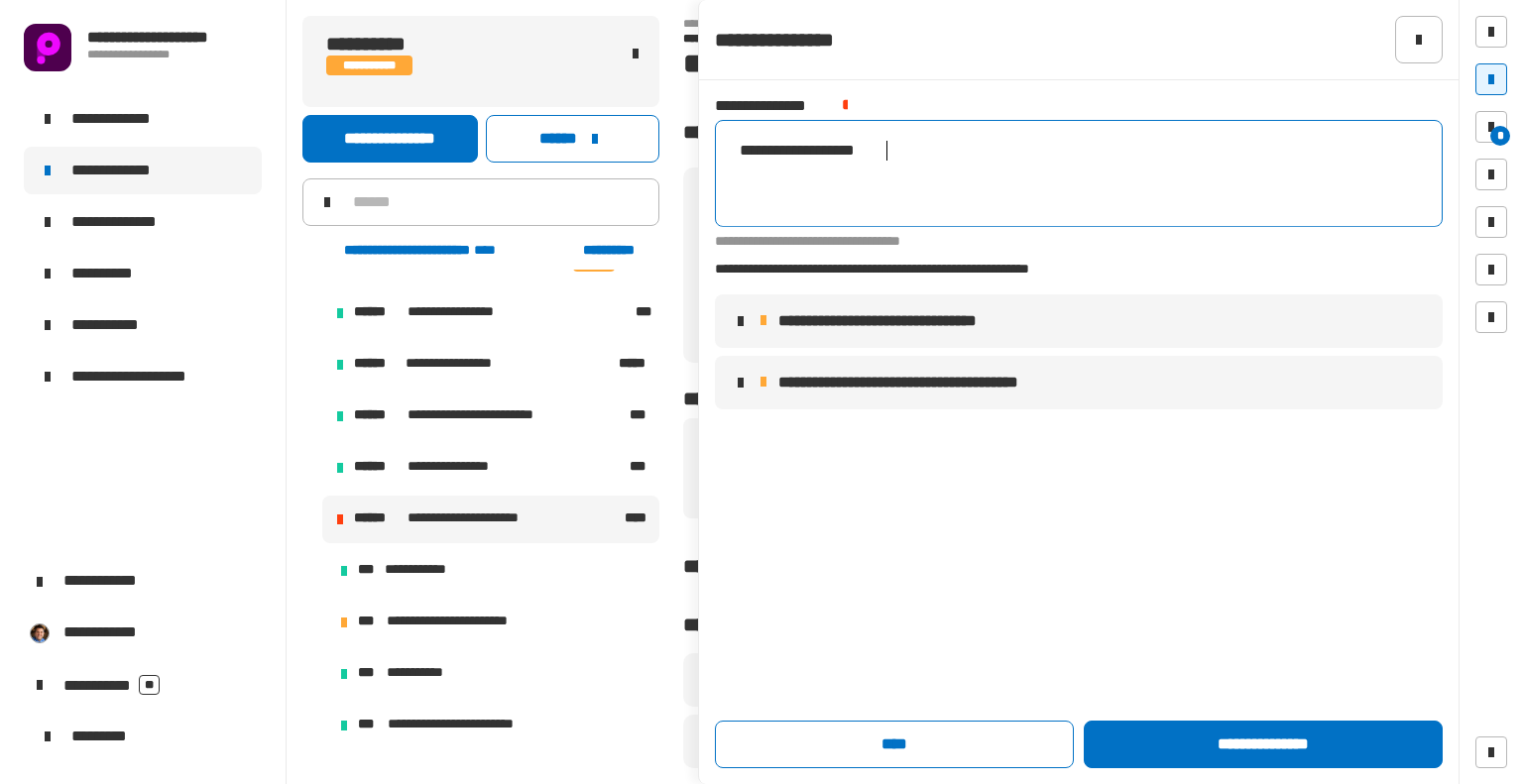 scroll, scrollTop: 0, scrollLeft: 151, axis: horizontal 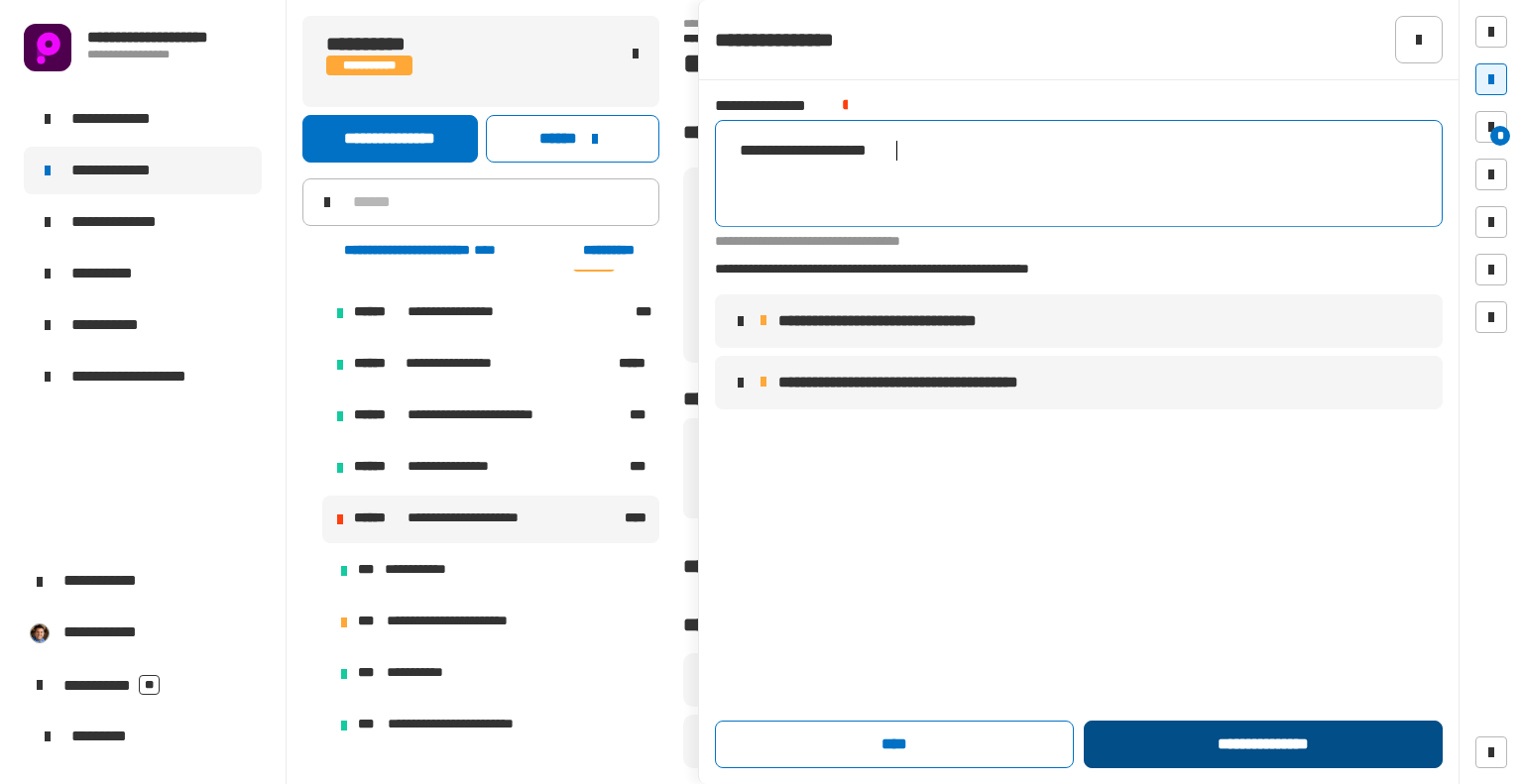 type on "**********" 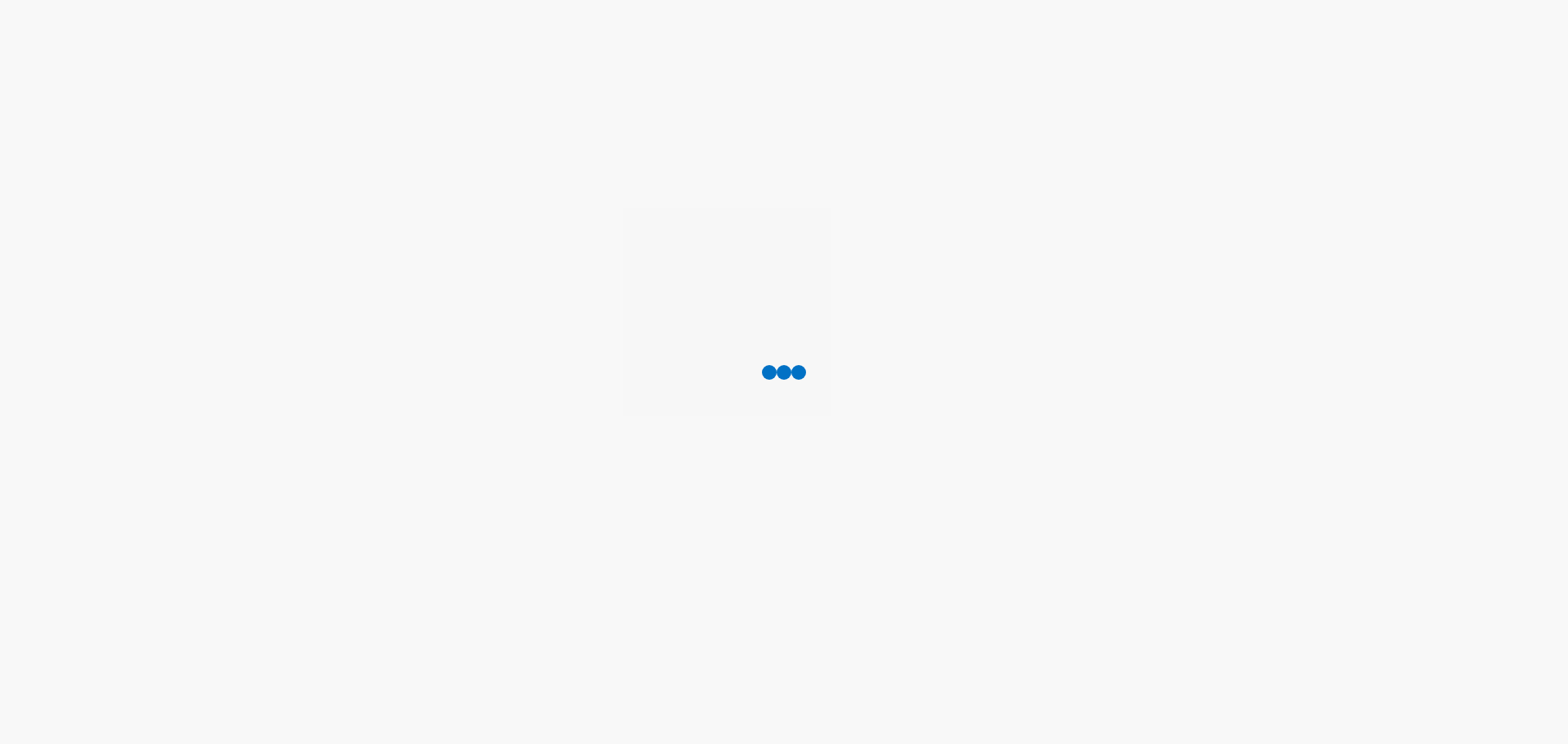 scroll, scrollTop: 0, scrollLeft: 0, axis: both 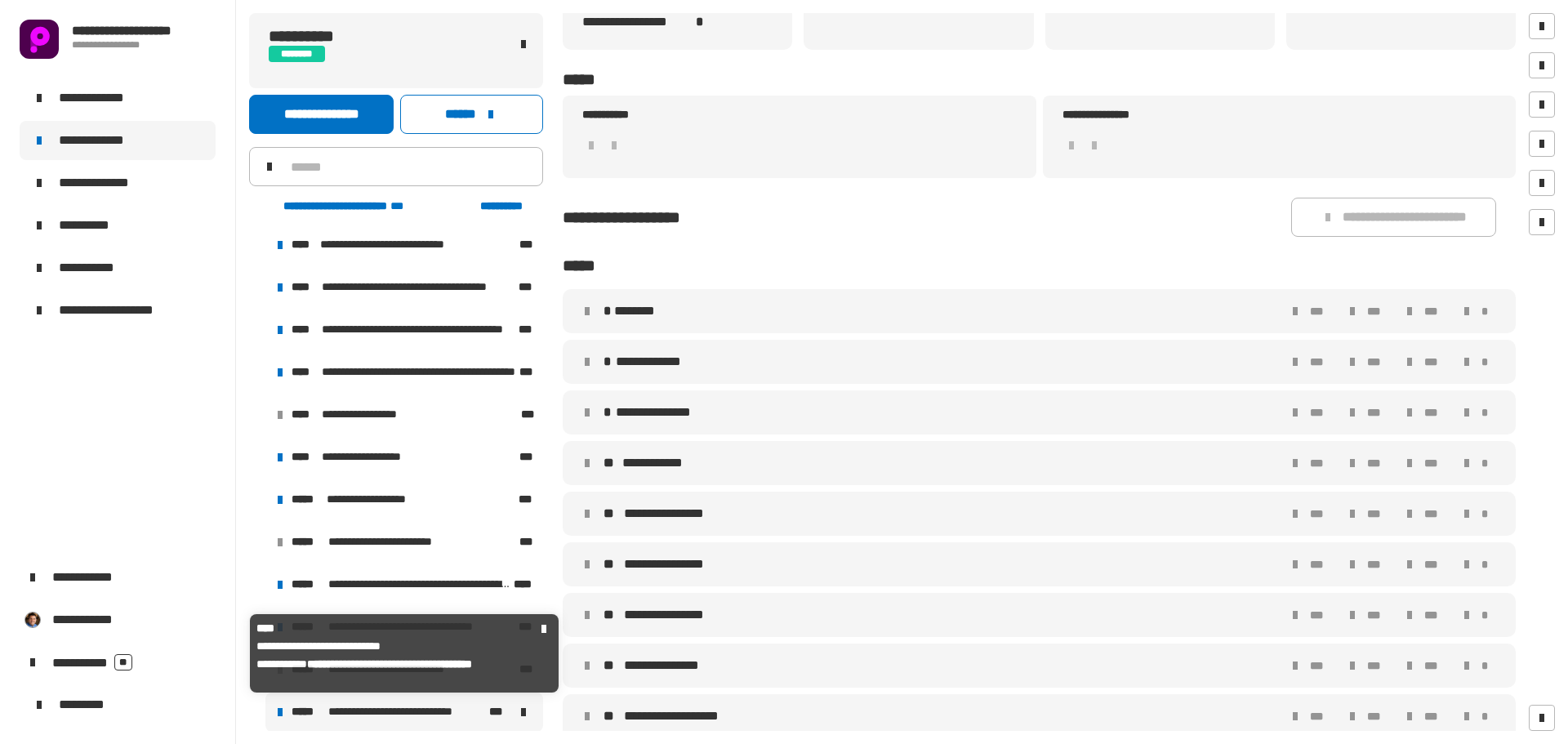 click on "**********" at bounding box center [404, 712] 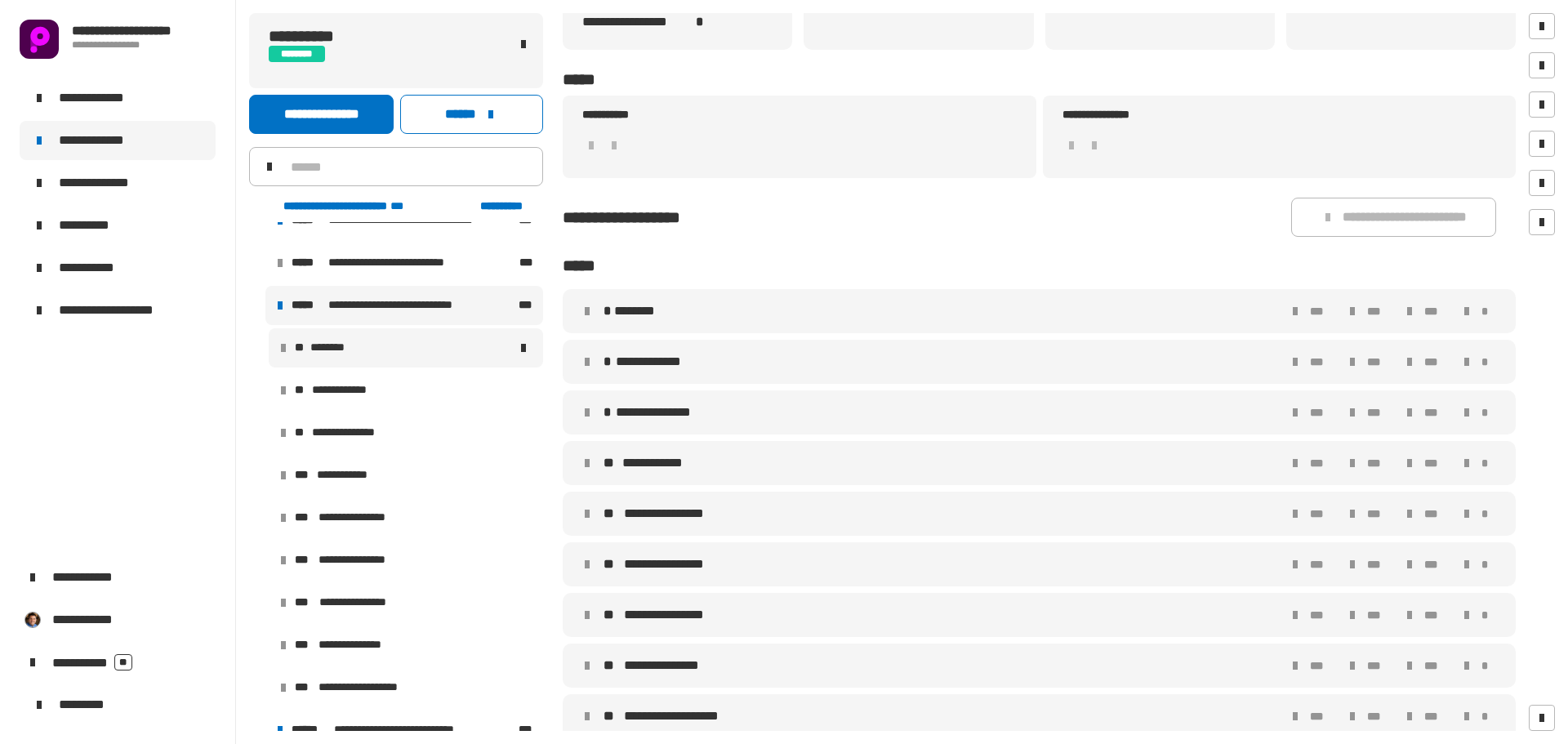 scroll, scrollTop: 408, scrollLeft: 0, axis: vertical 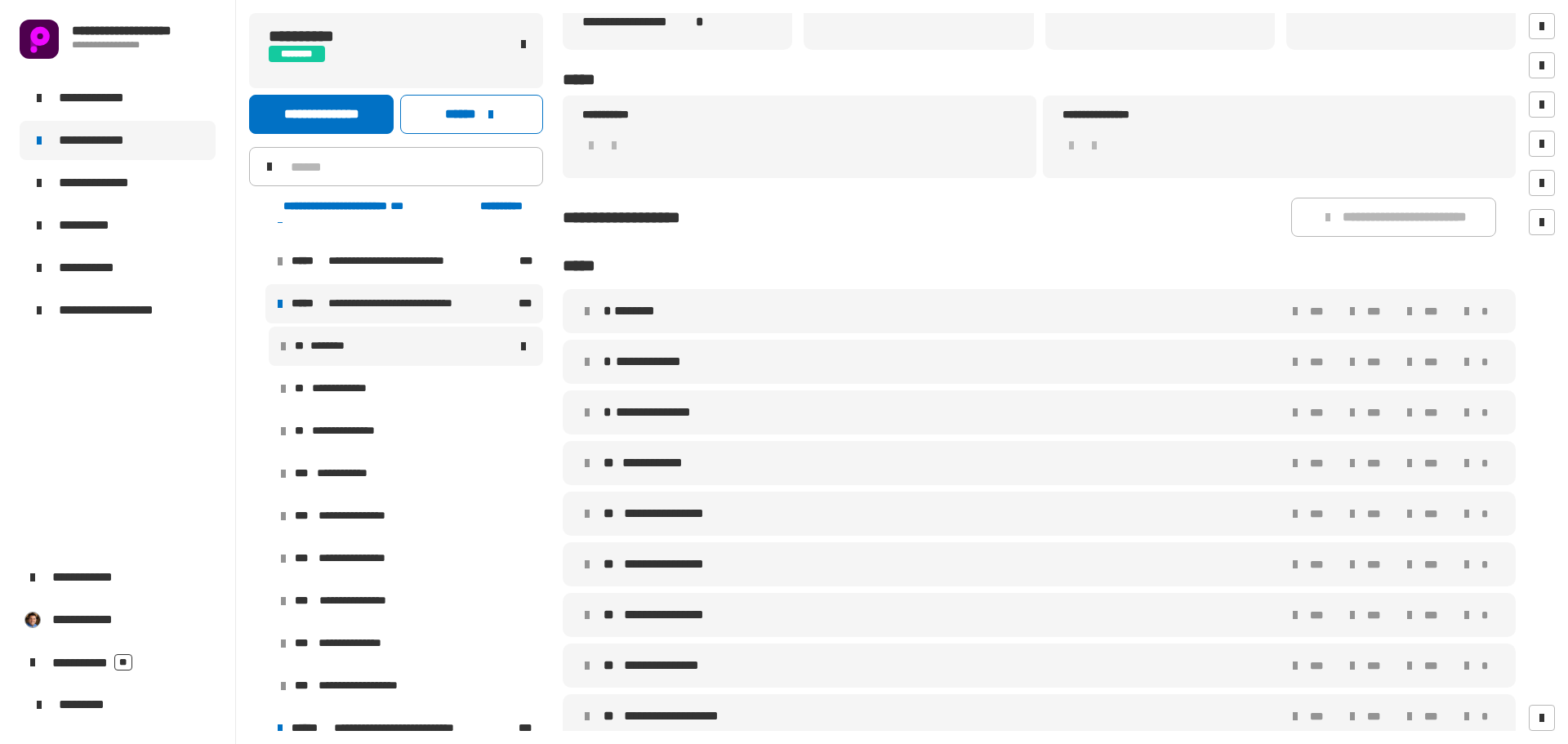 click on "********" at bounding box center [332, 346] 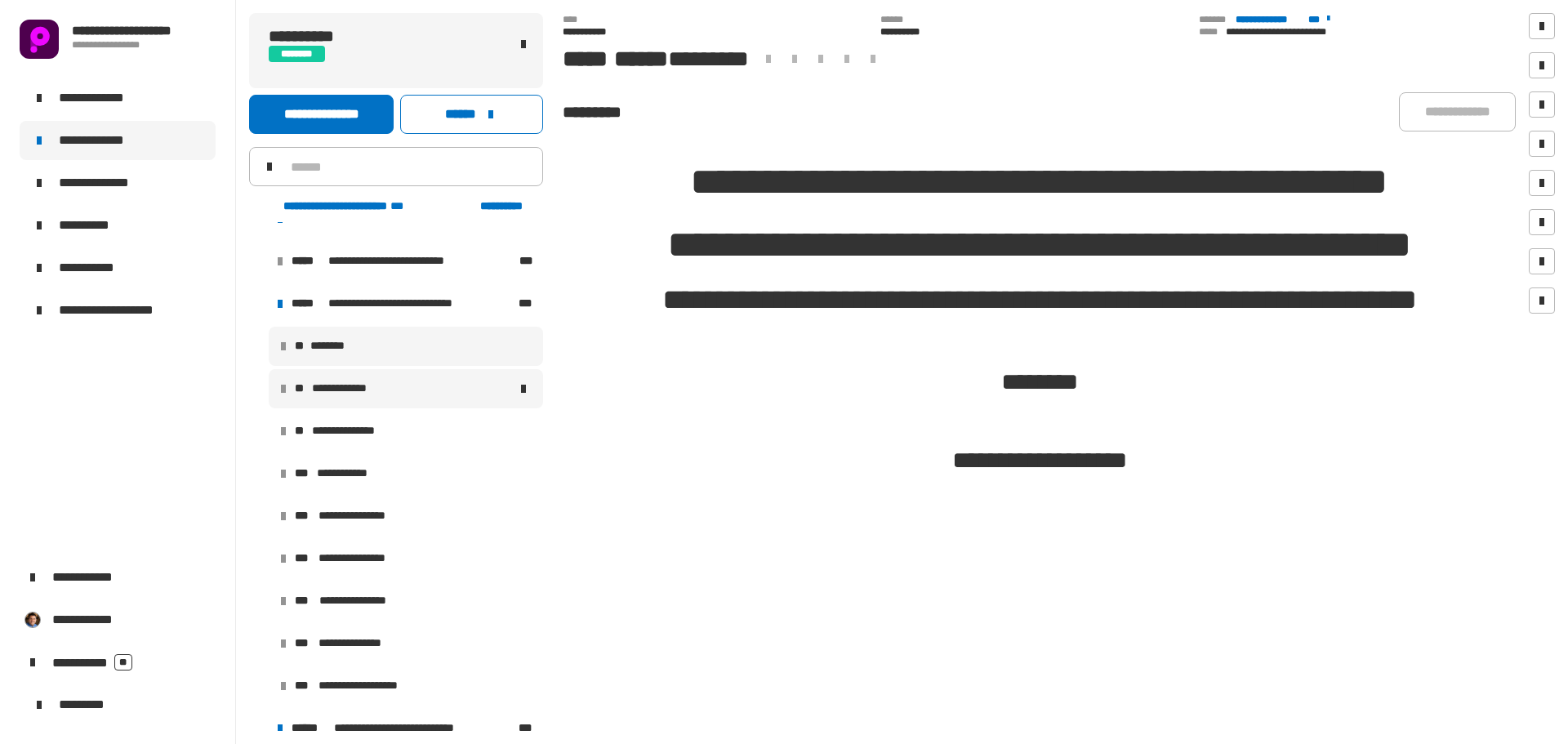 click on "**********" at bounding box center [350, 389] 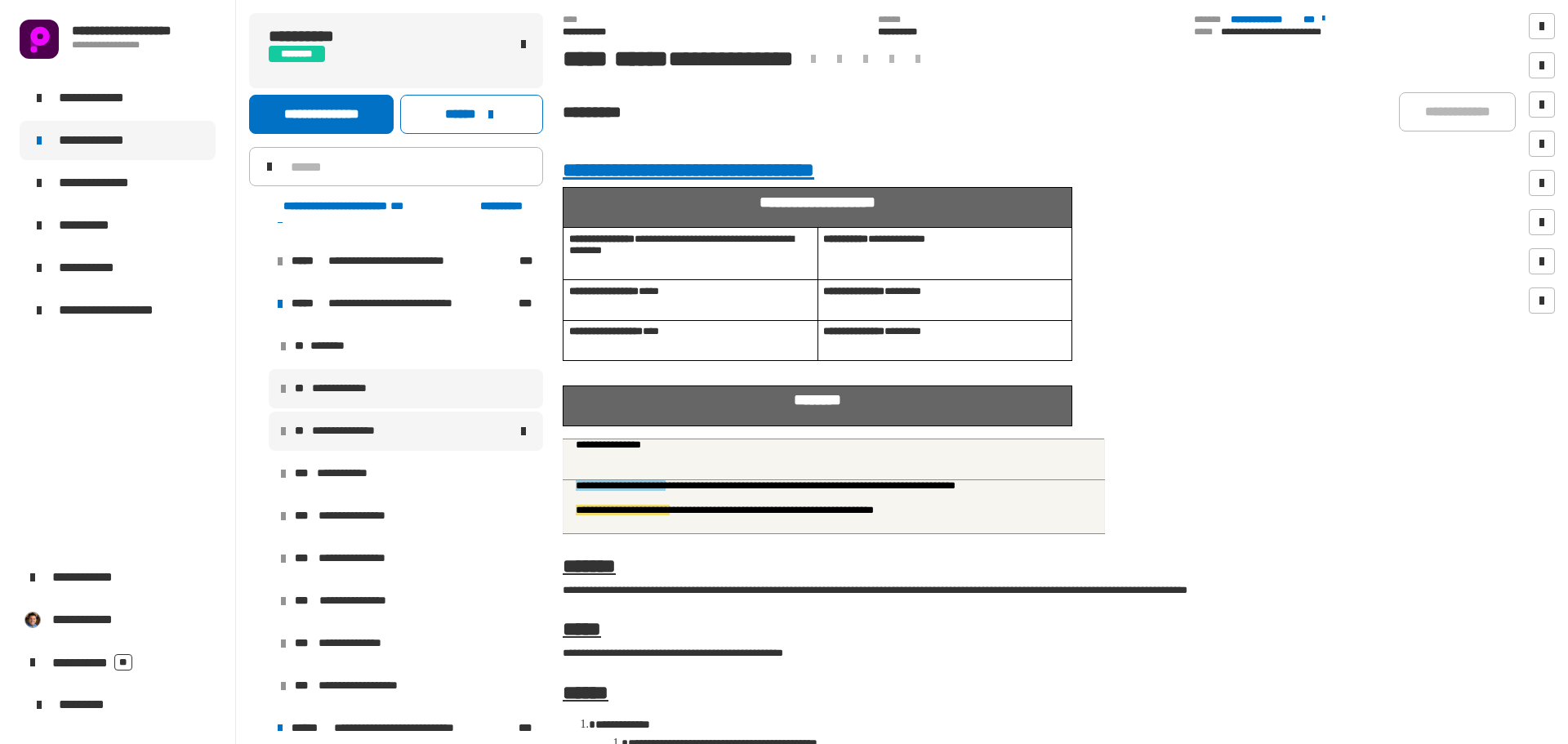 click on "**********" at bounding box center (406, 431) 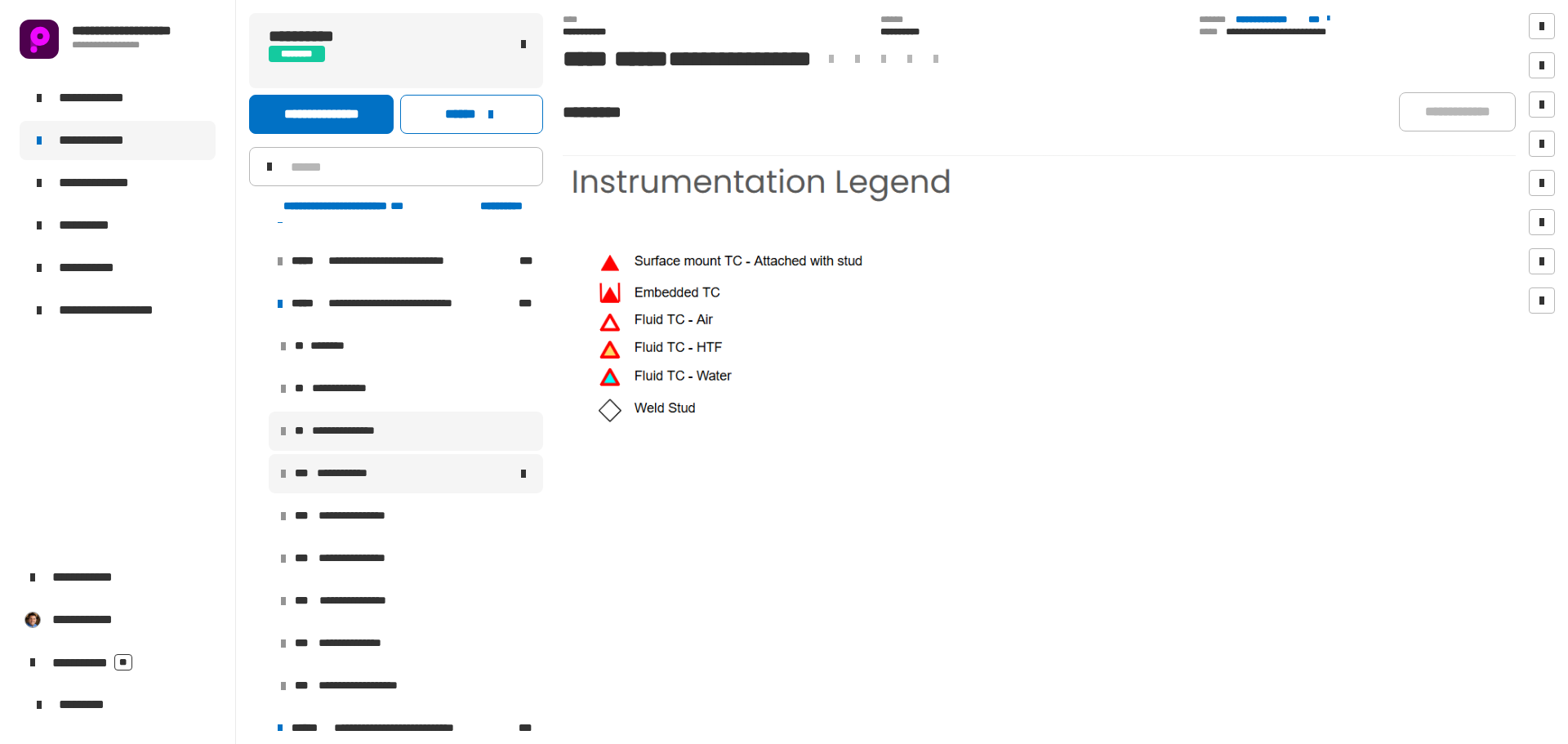 click on "**********" at bounding box center (351, 474) 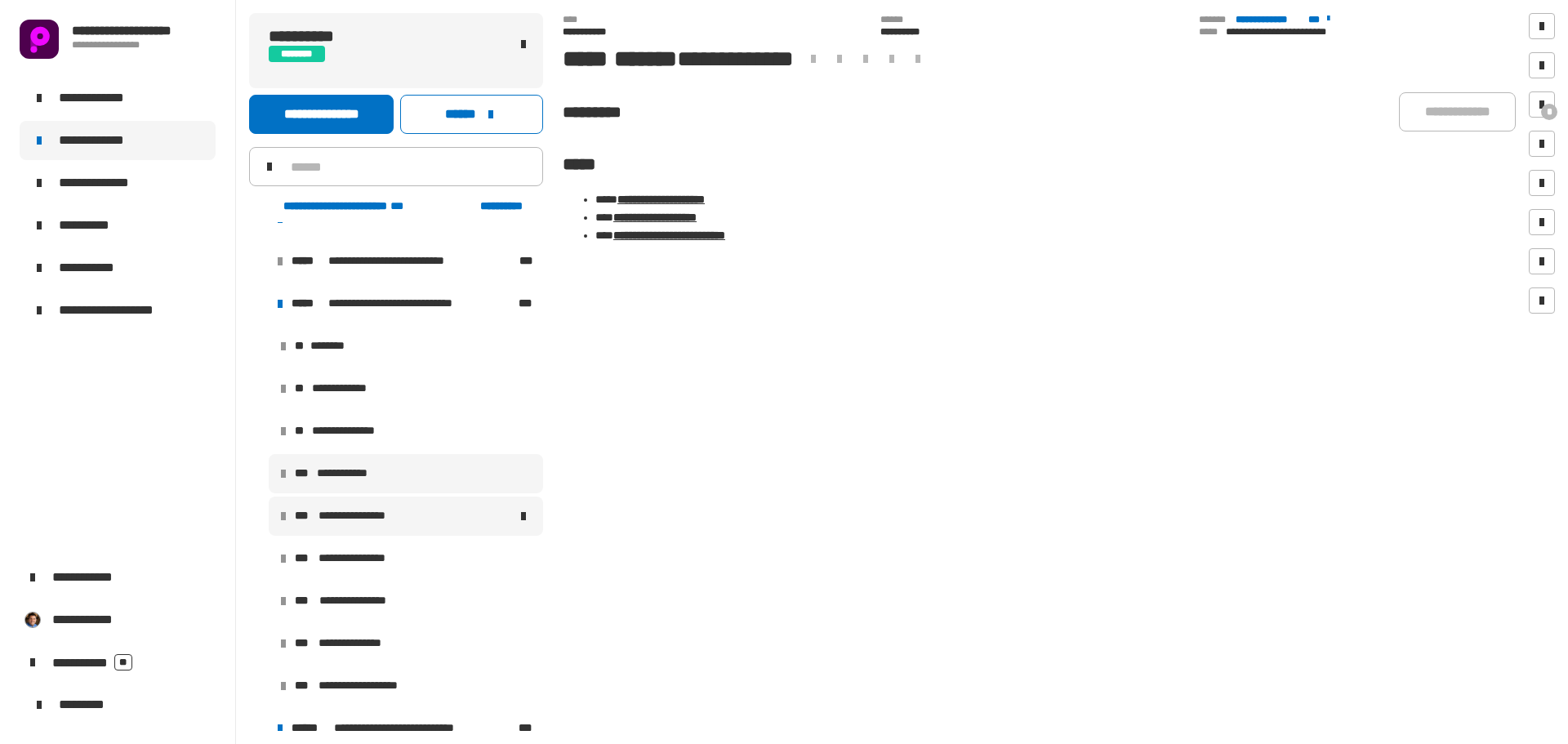 click on "**********" at bounding box center (363, 516) 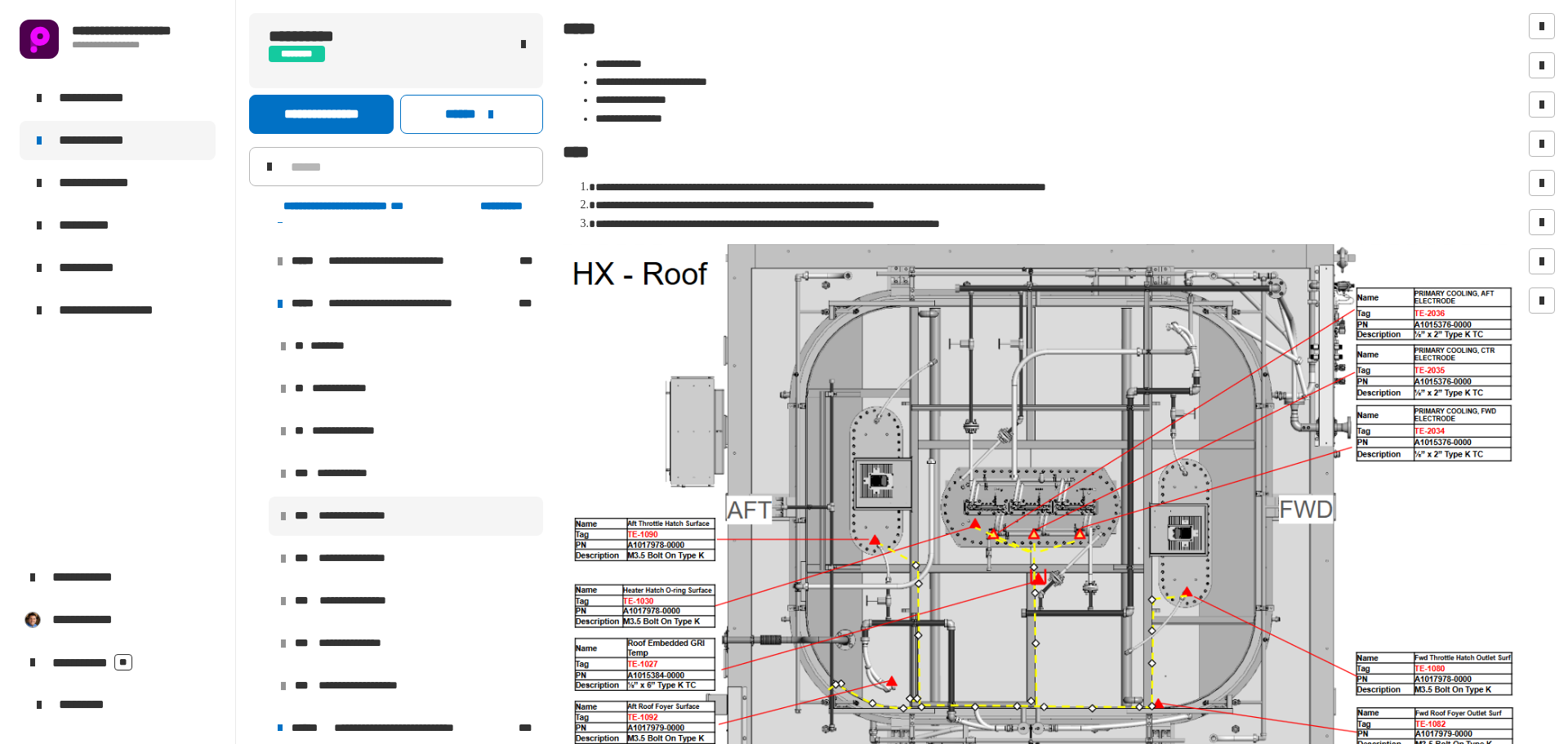 scroll, scrollTop: 191, scrollLeft: 0, axis: vertical 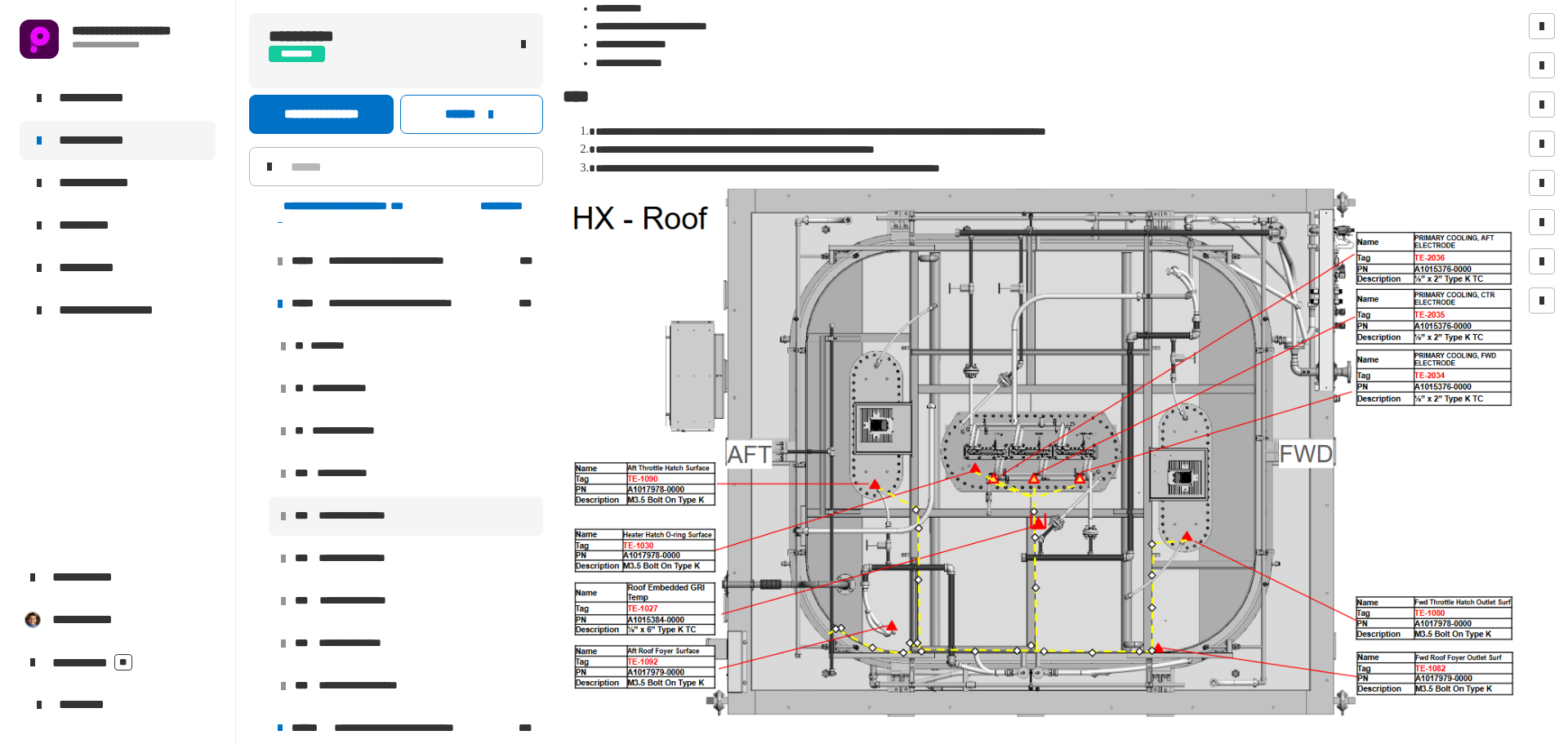 click on "**********" 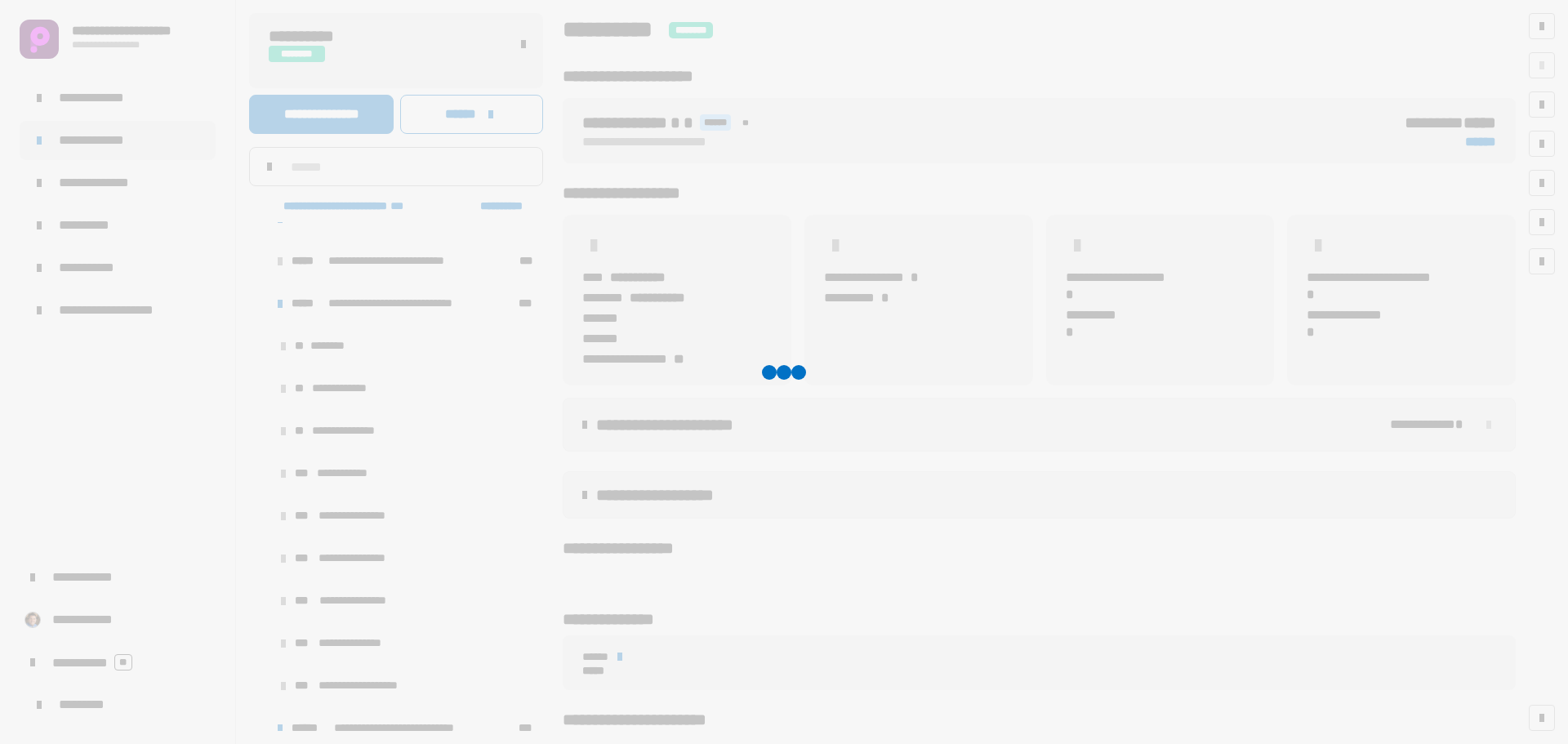 scroll, scrollTop: 0, scrollLeft: 0, axis: both 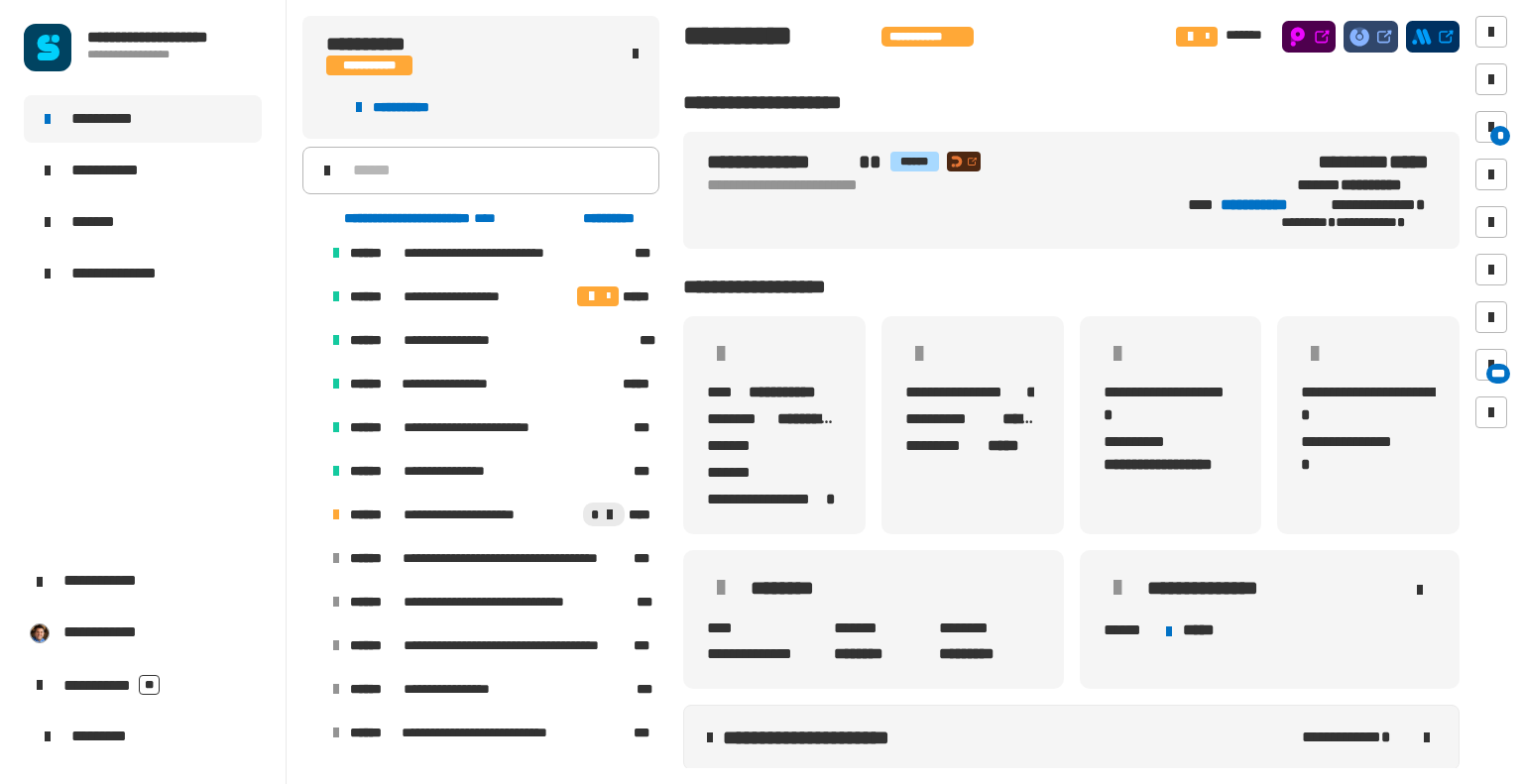 click at bounding box center [312, 514] 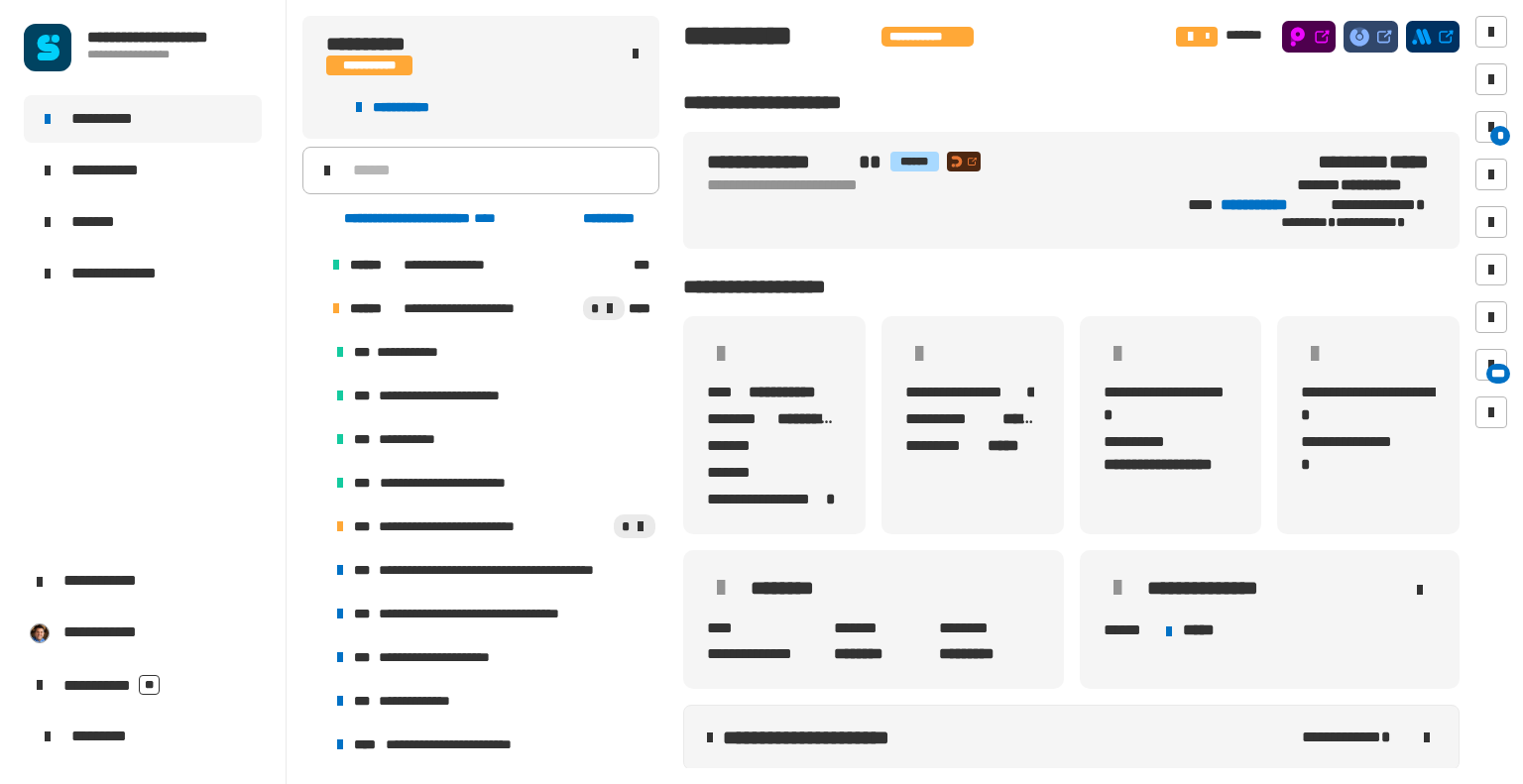 scroll, scrollTop: 1088, scrollLeft: 0, axis: vertical 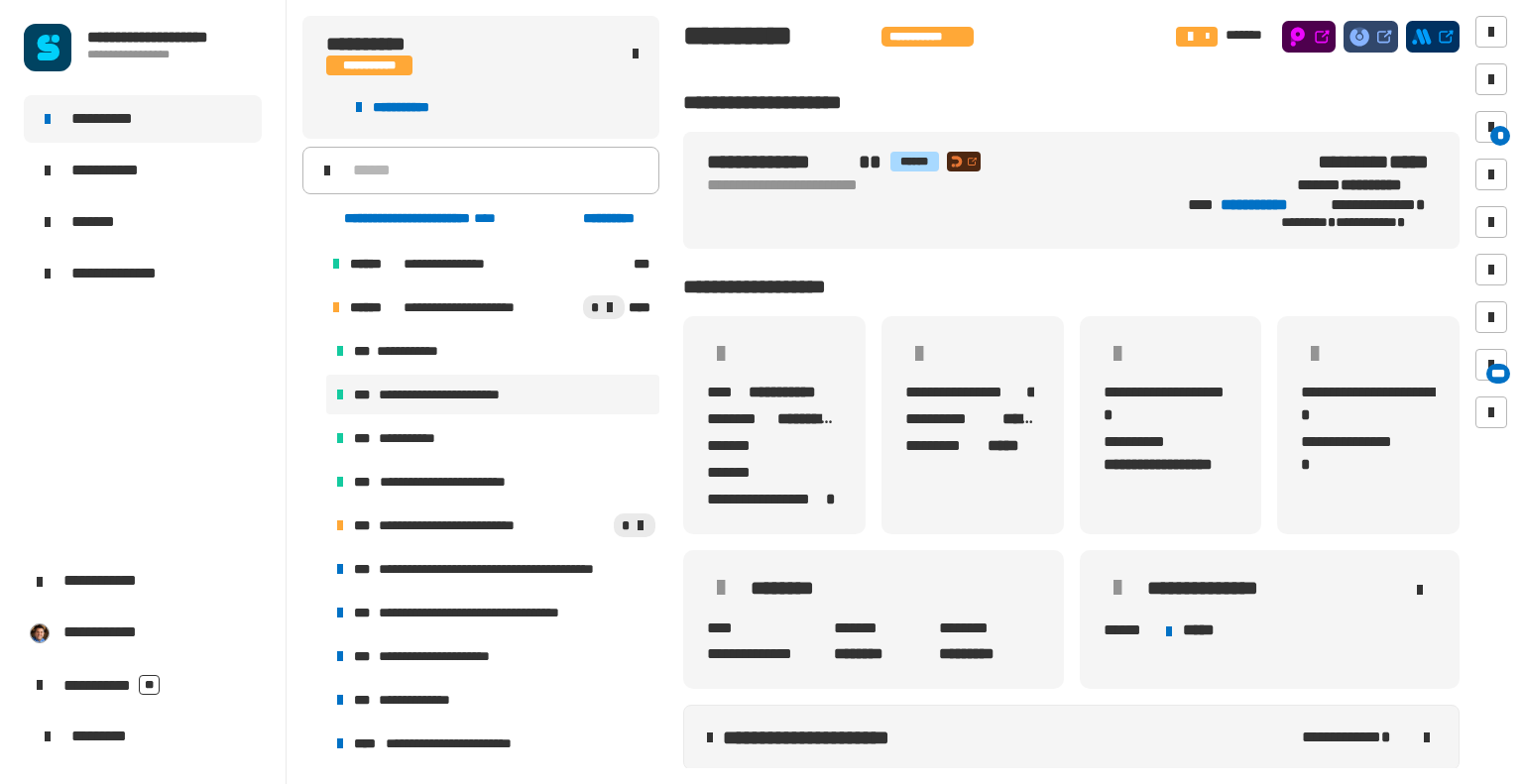 click on "**********" at bounding box center [449, 394] 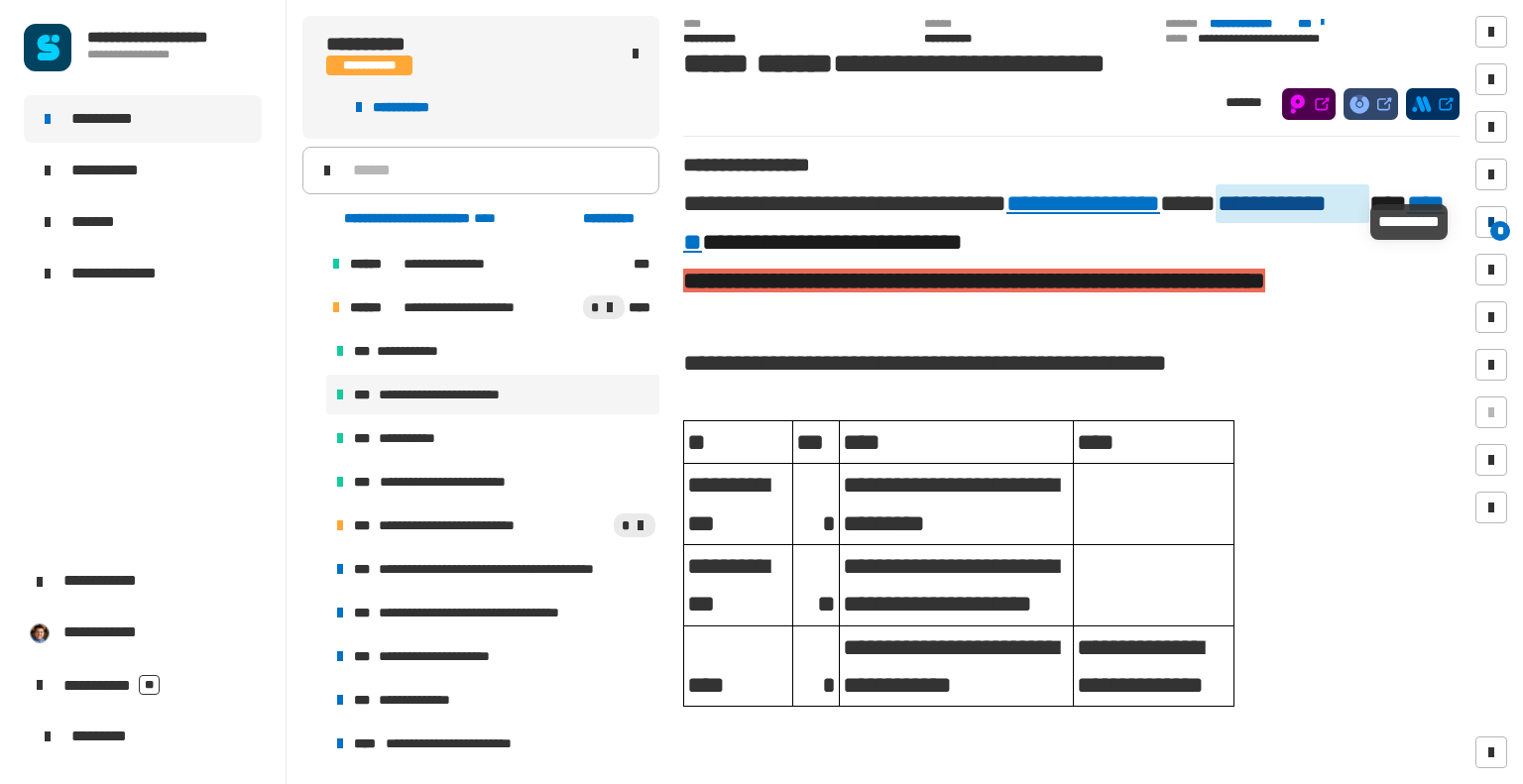 click at bounding box center [1491, 222] 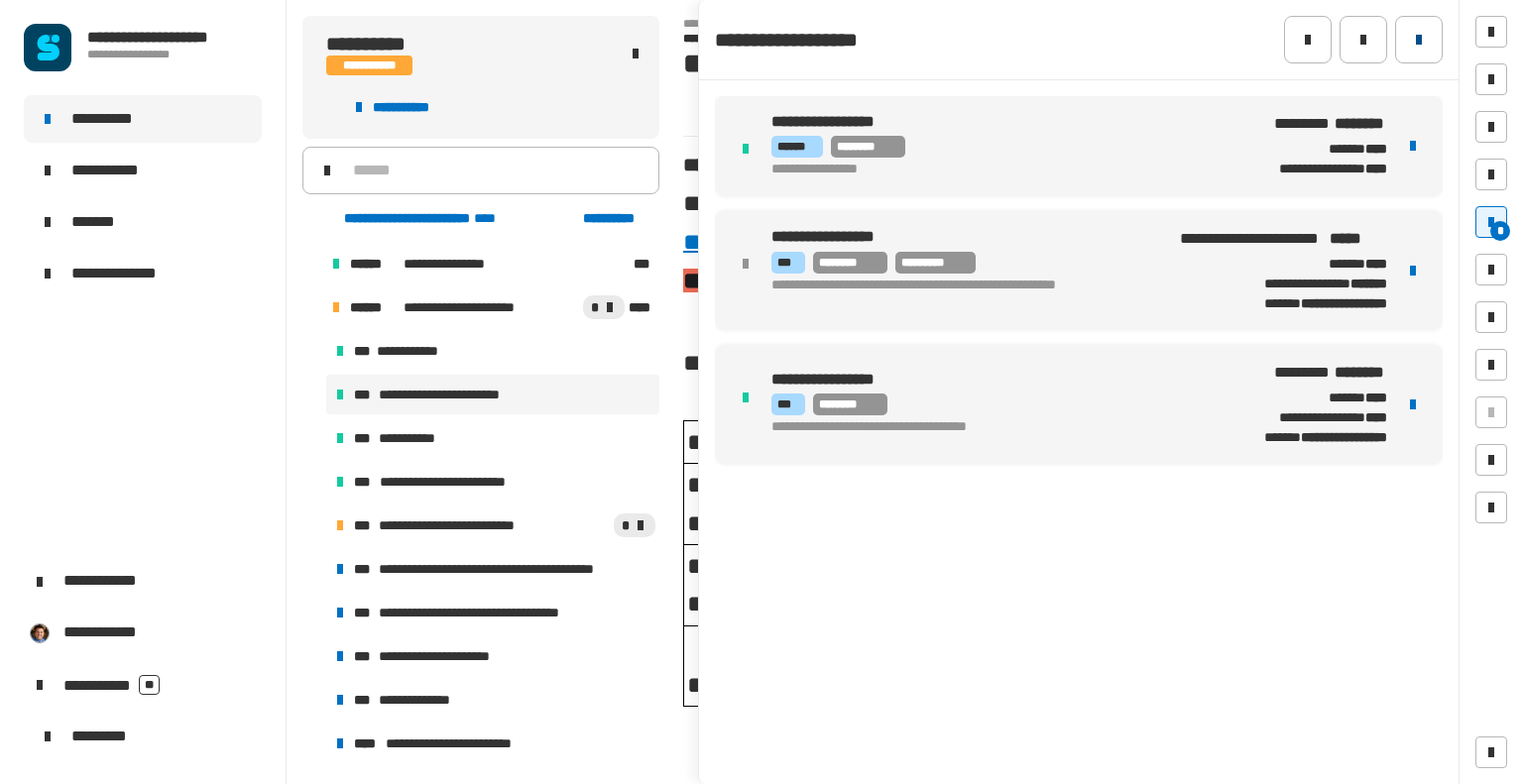 click 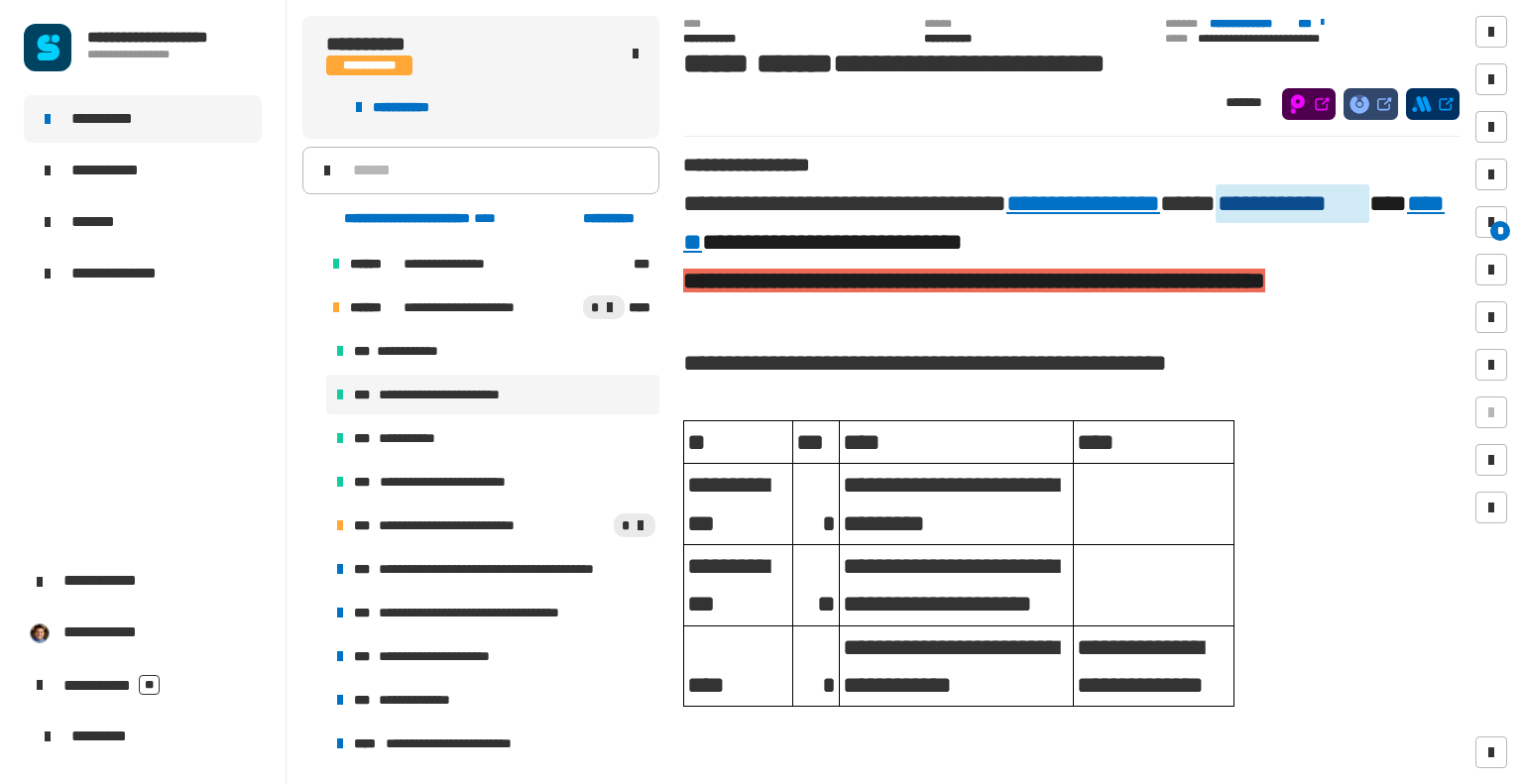 click on "**********" at bounding box center (449, 394) 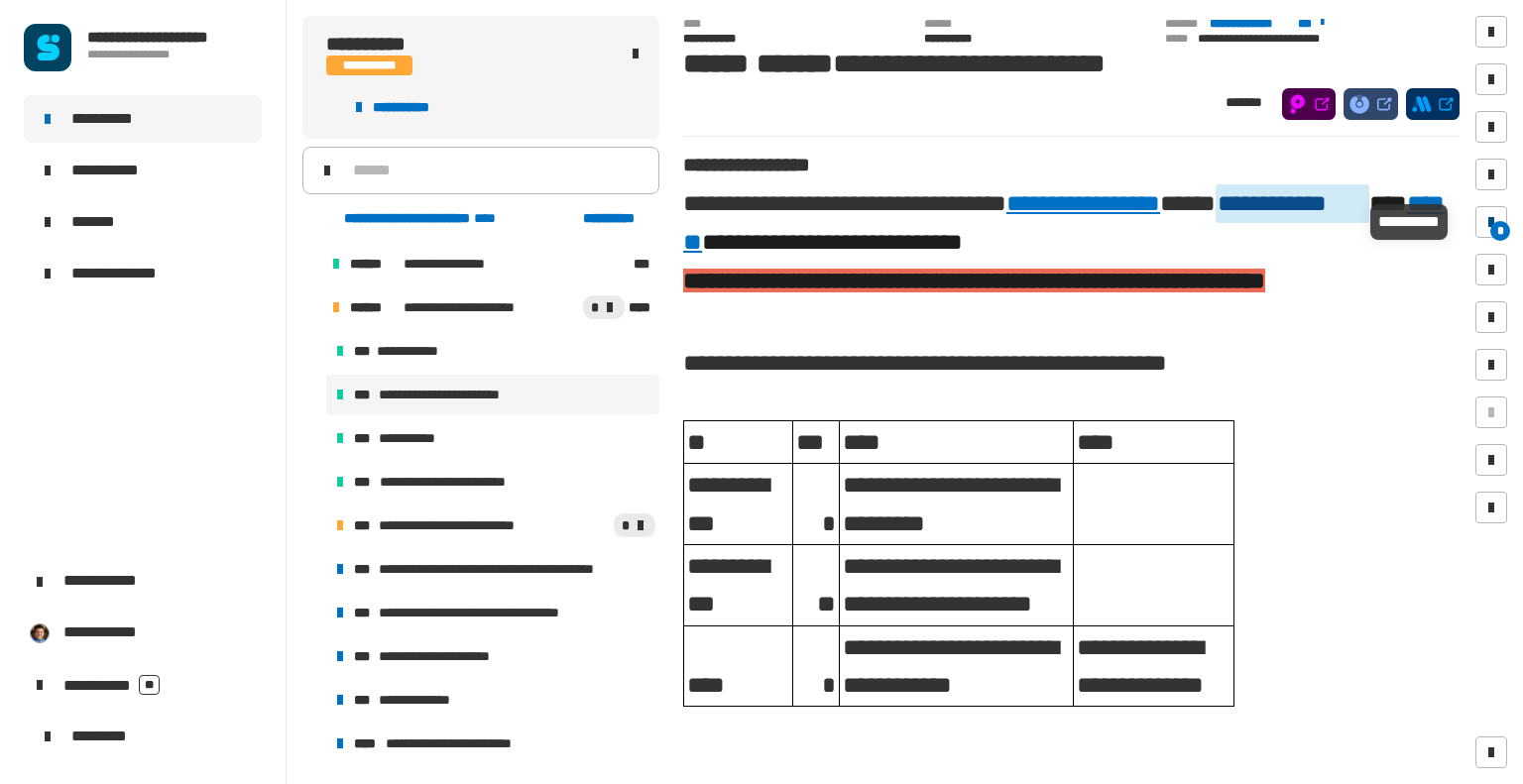 click at bounding box center [1491, 222] 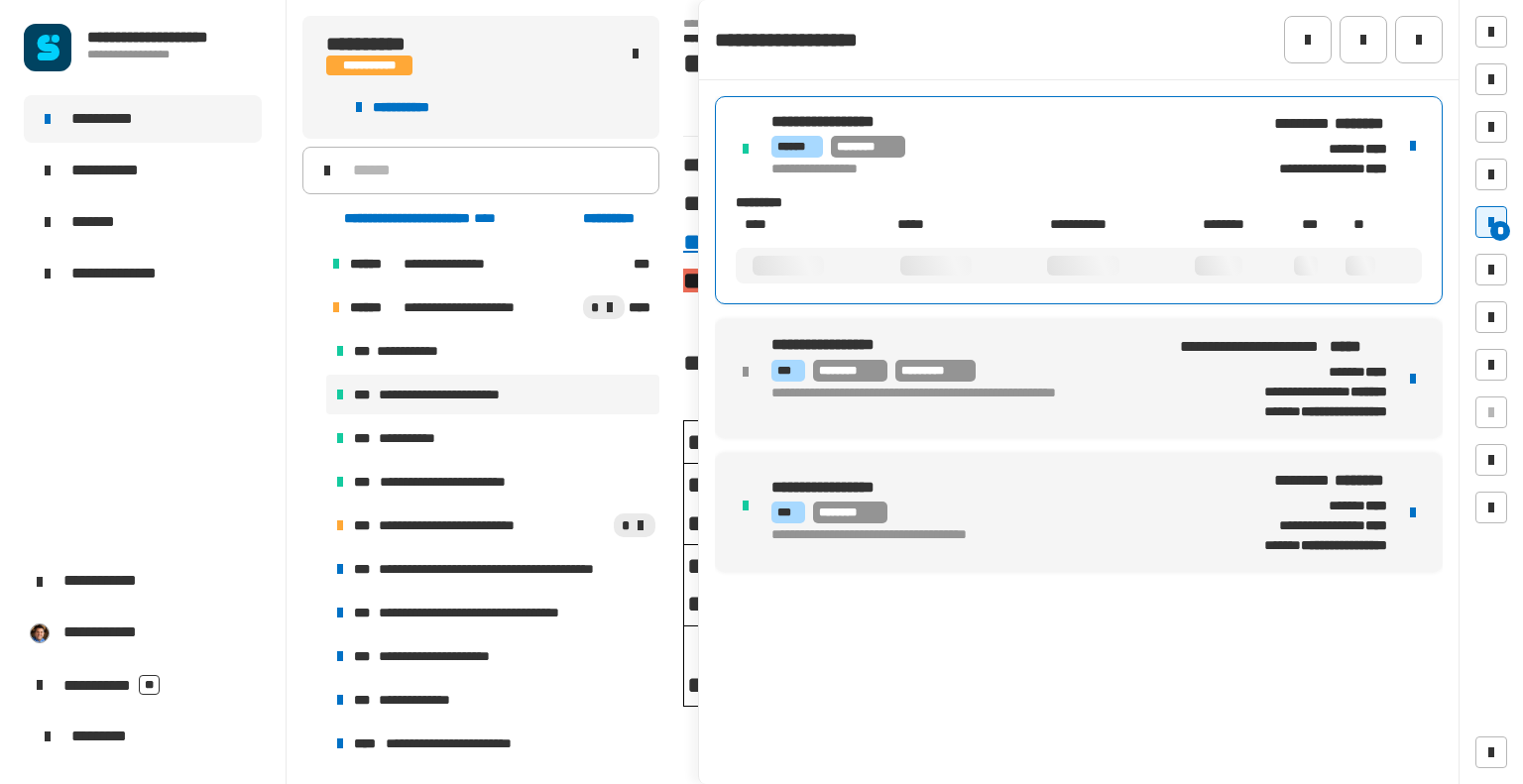 click on "****** ********" at bounding box center (1005, 147) 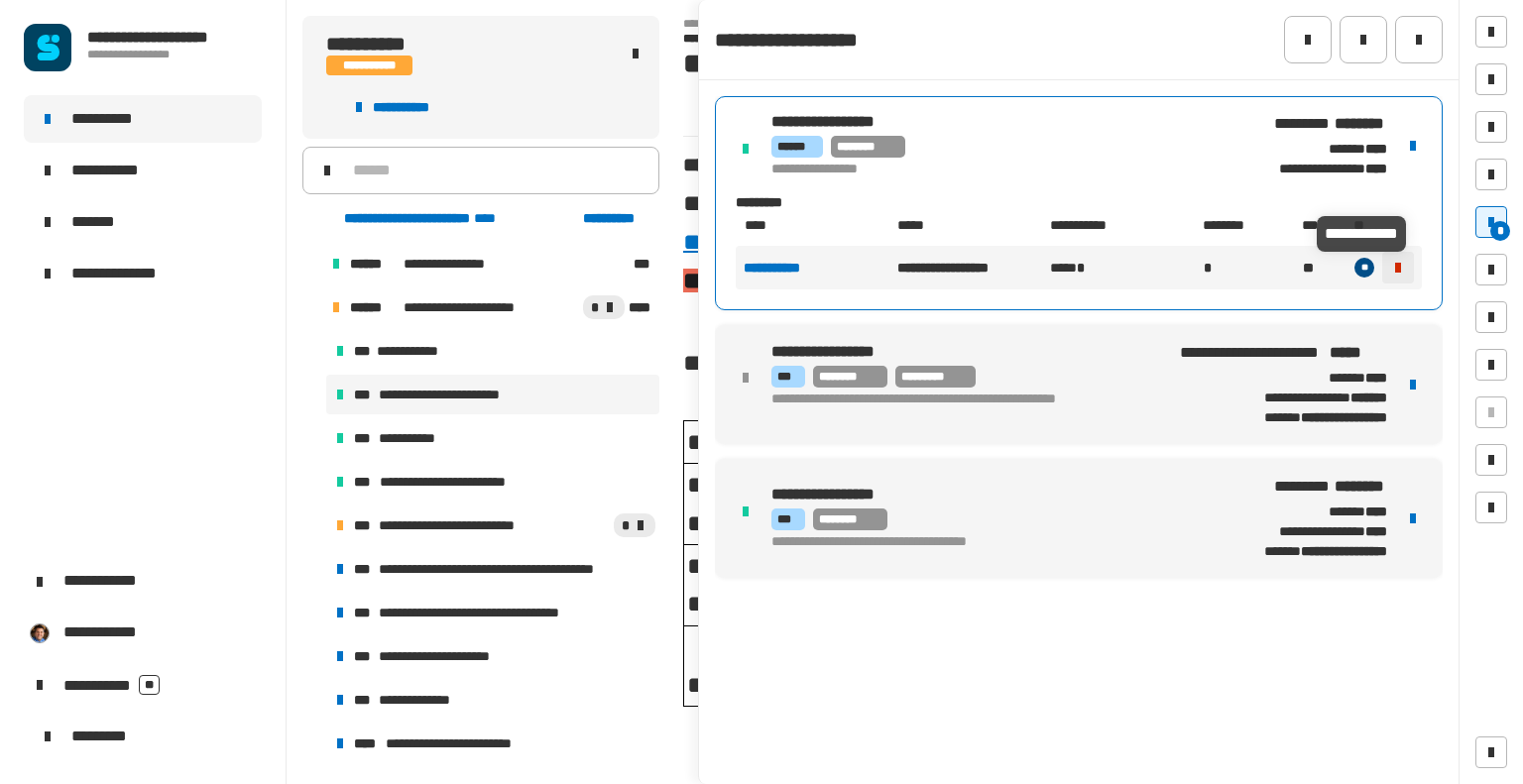 click at bounding box center [1398, 268] 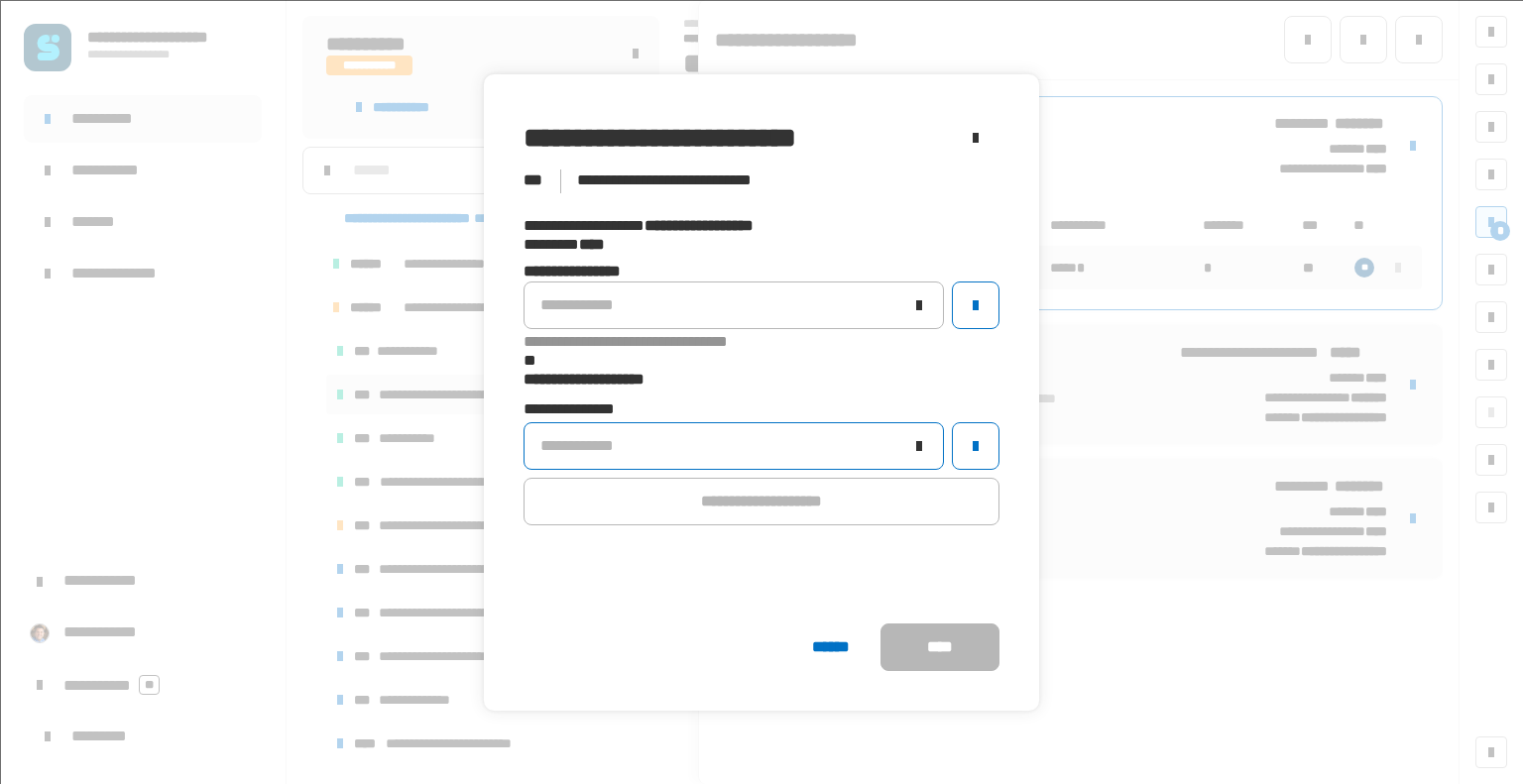 click on "**********" 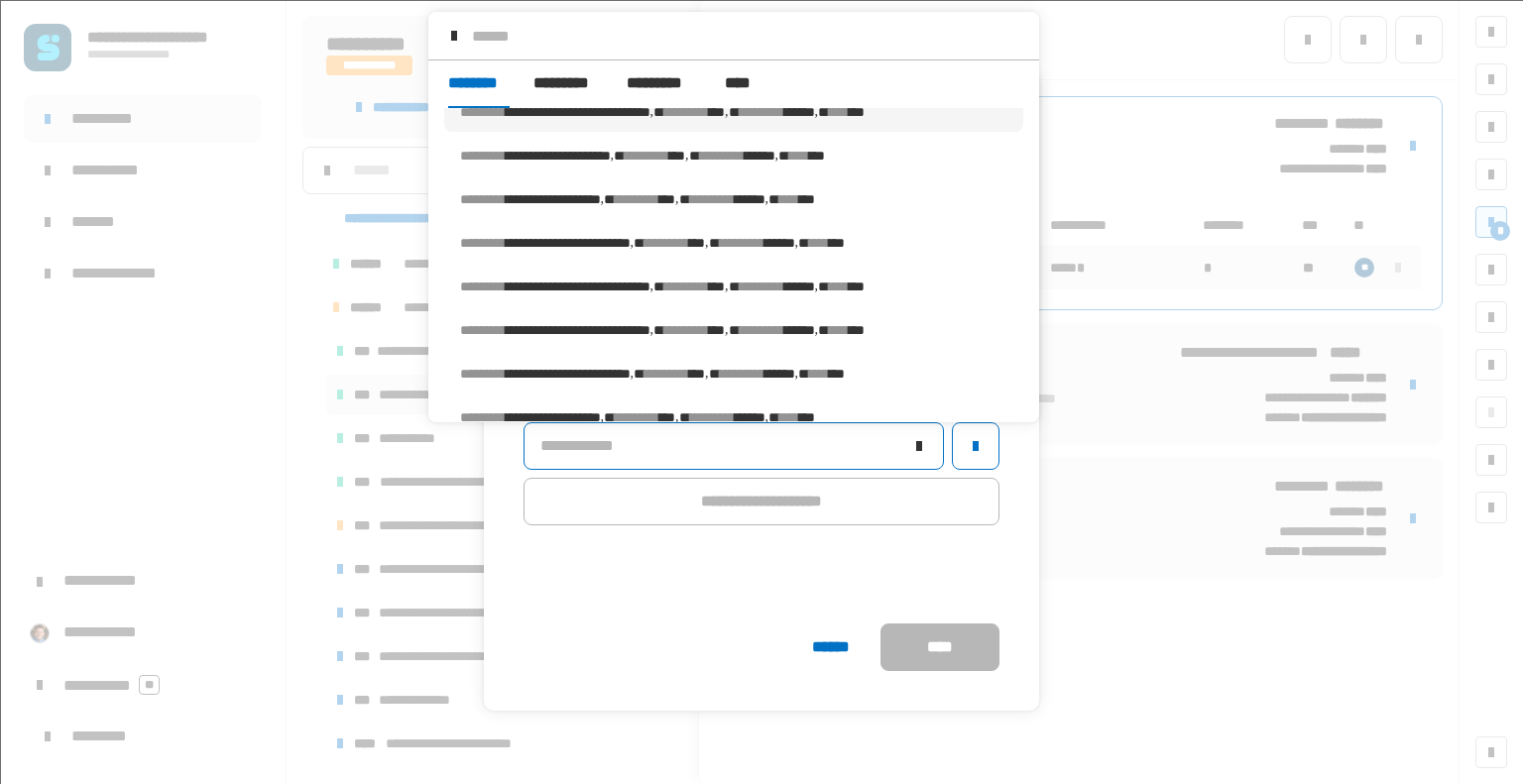 scroll, scrollTop: 0, scrollLeft: 0, axis: both 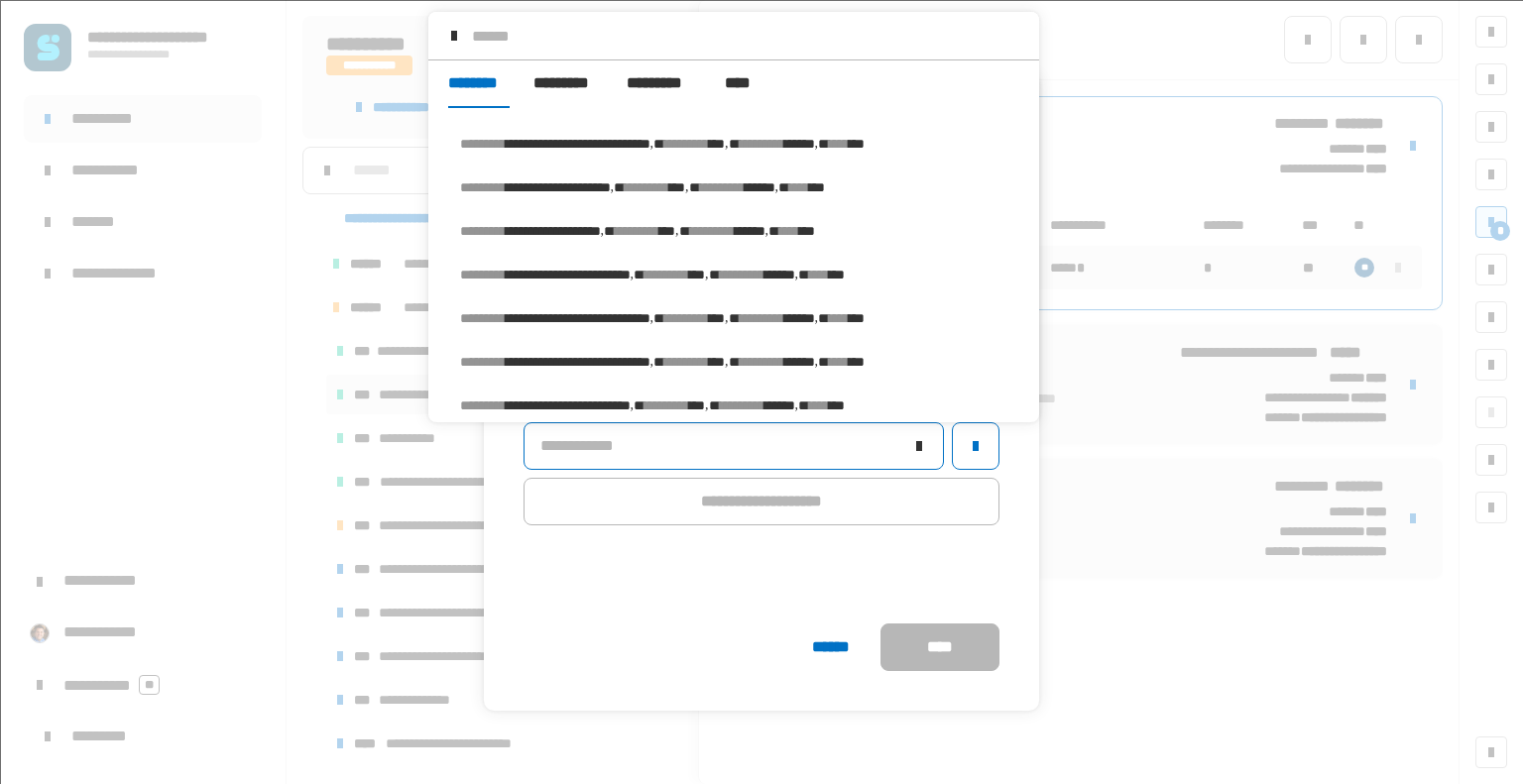 click on "**********" 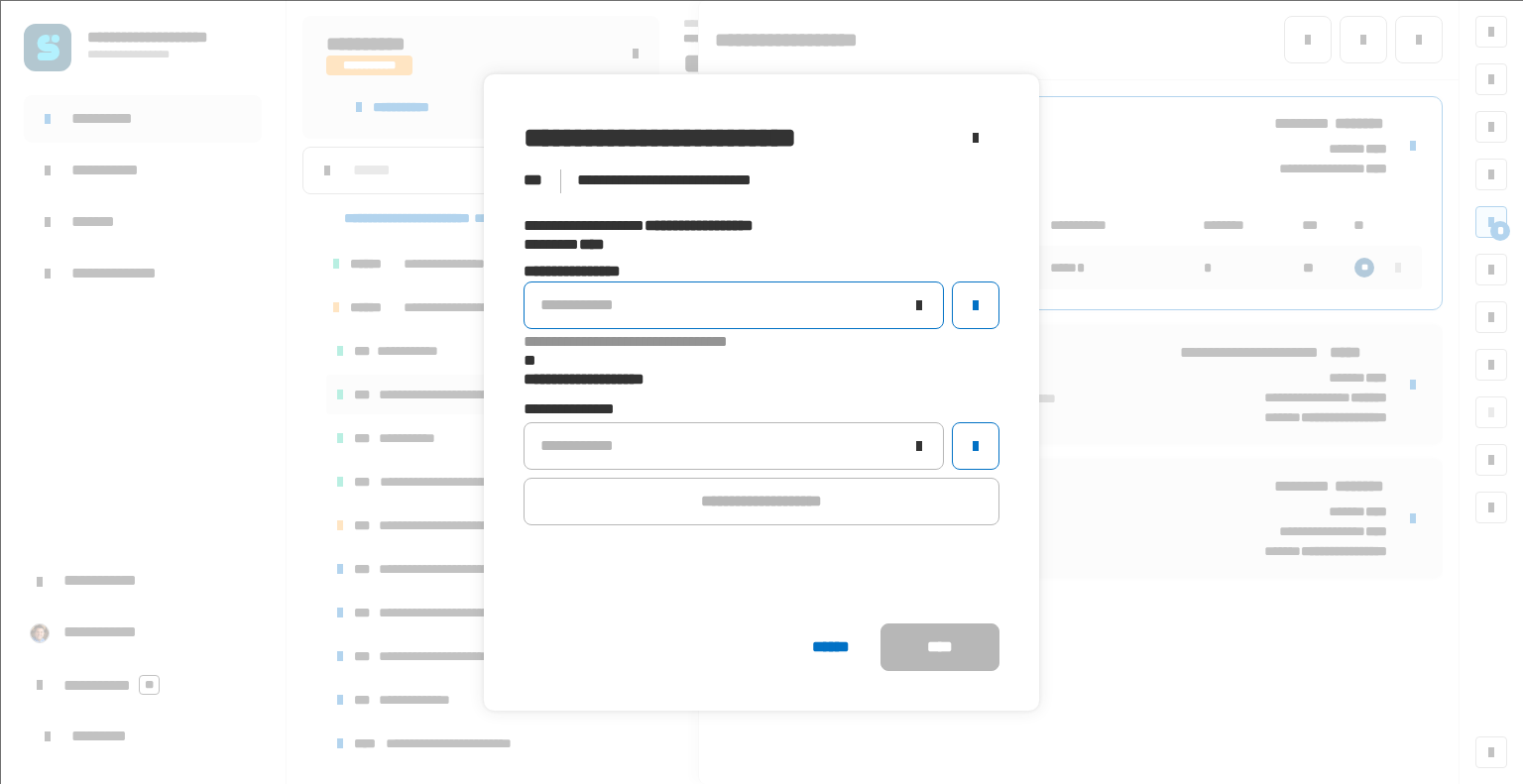 click on "**********" 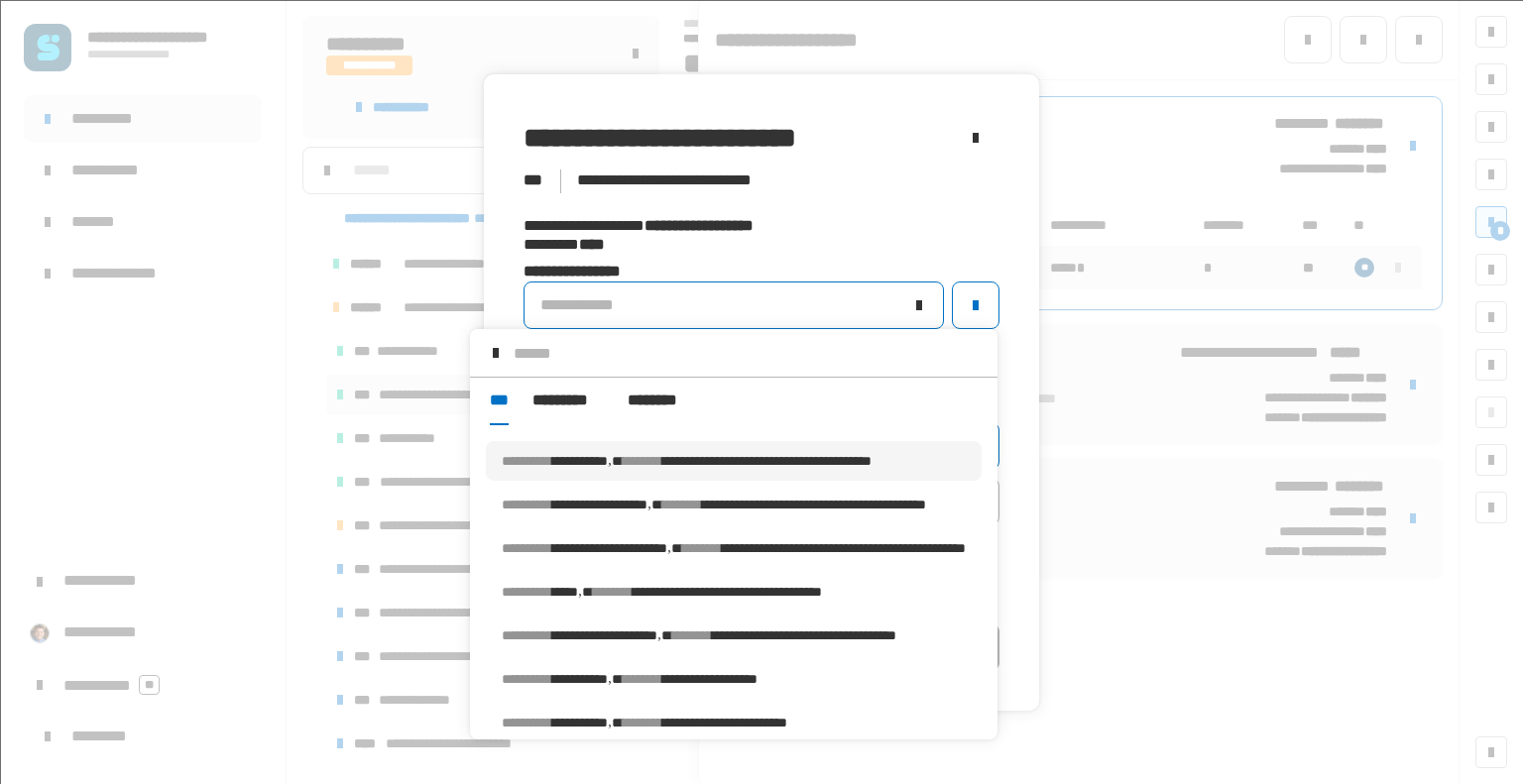 click on "**********" at bounding box center (766, 461) 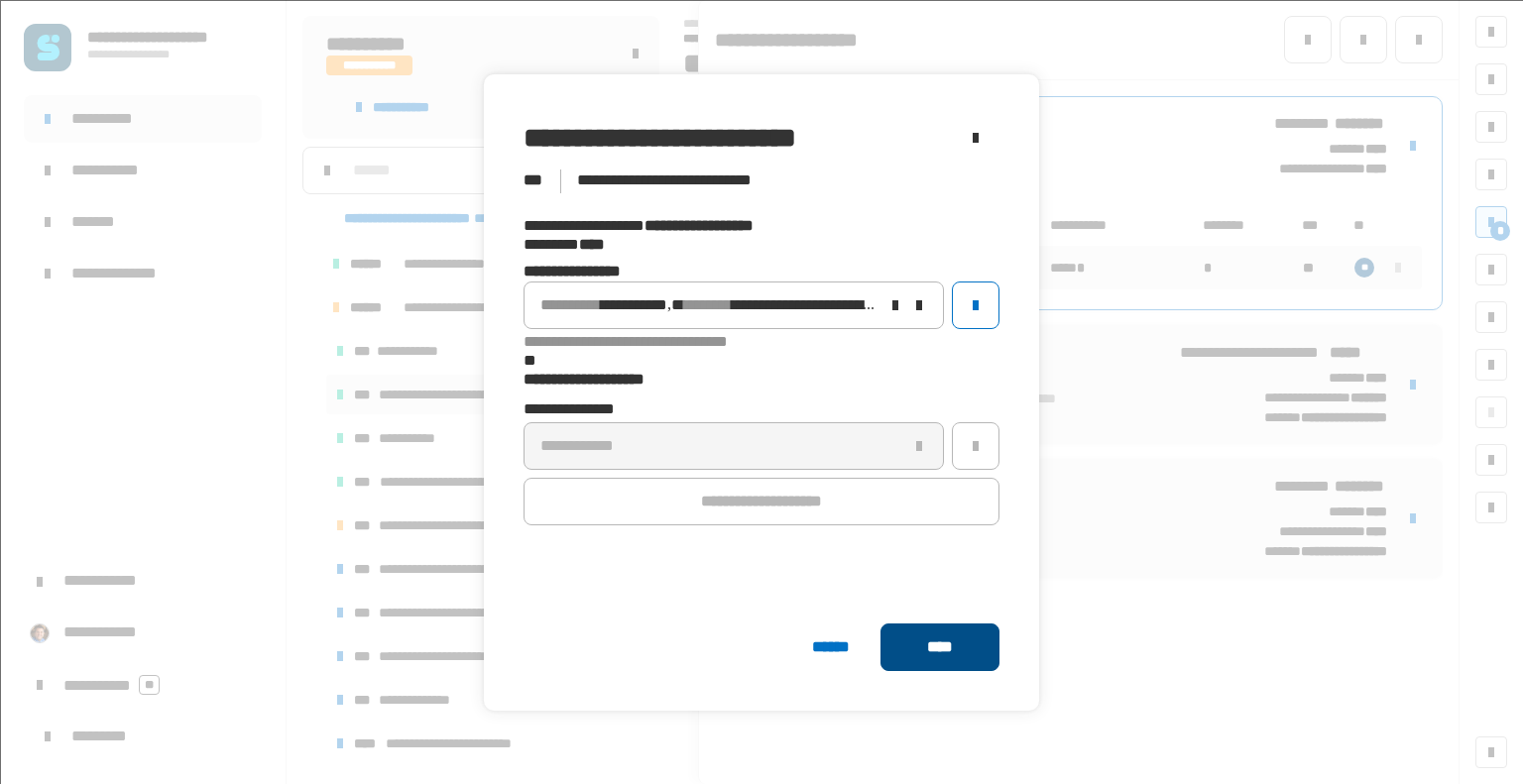 click on "****" 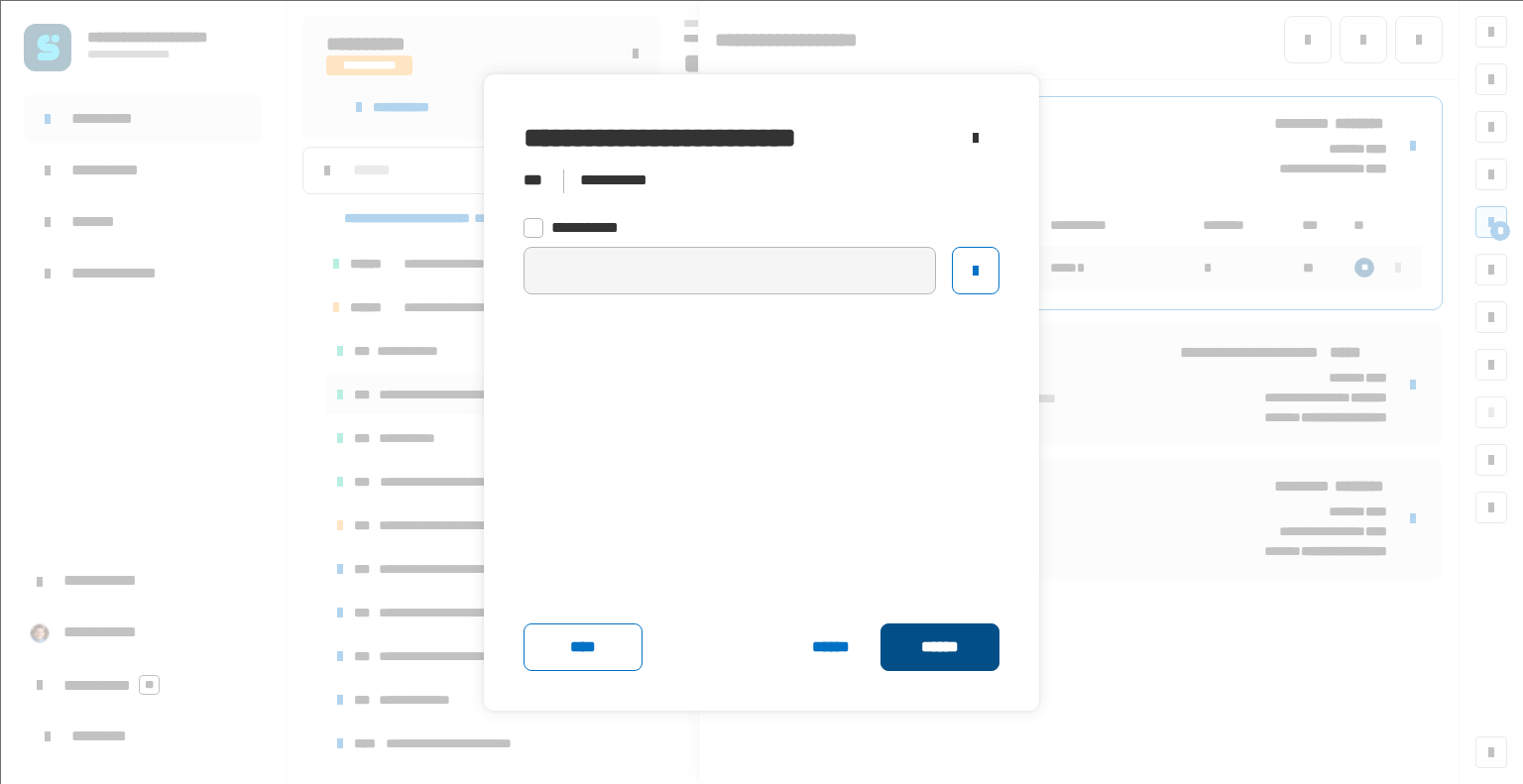 click on "******" 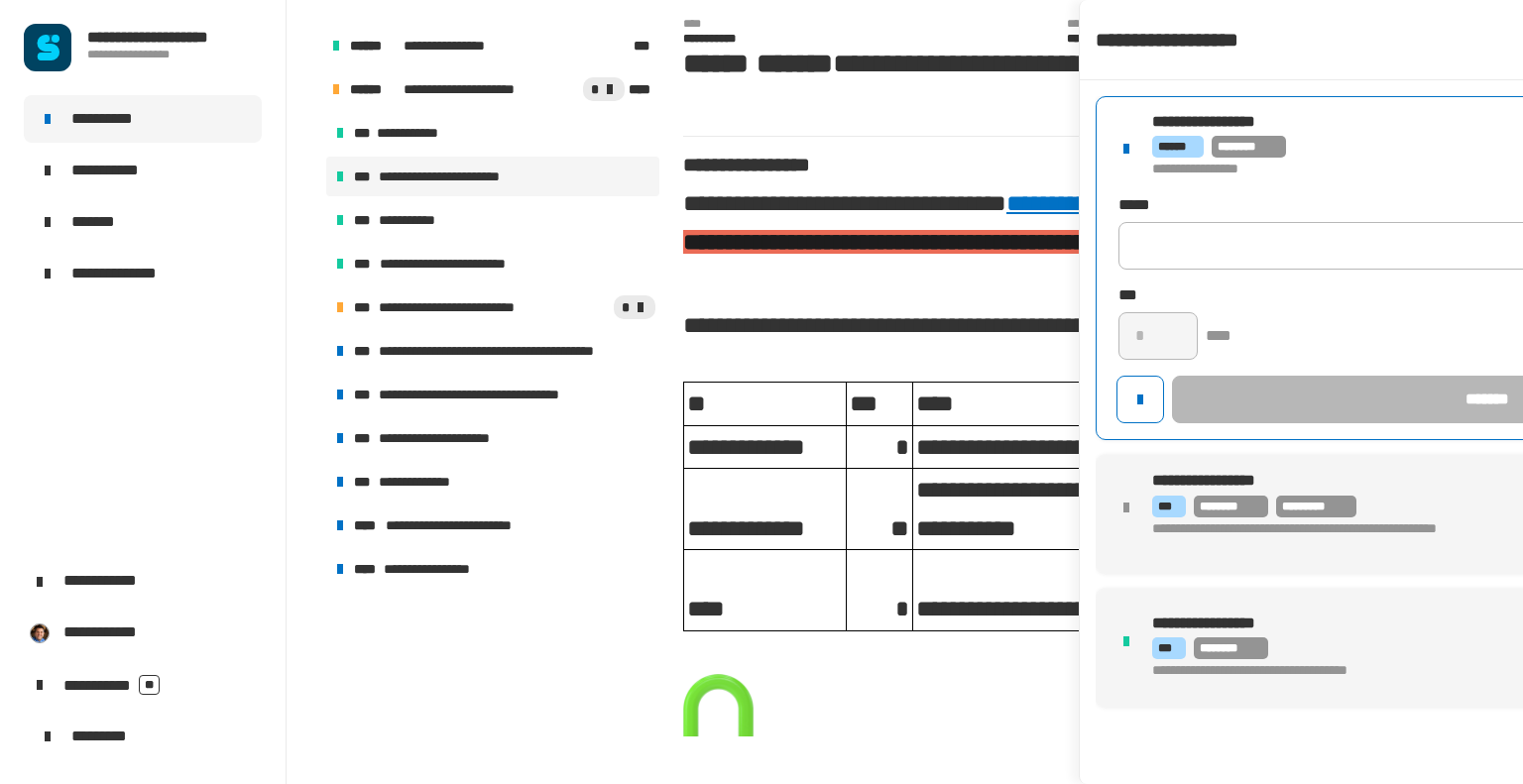 scroll, scrollTop: 1088, scrollLeft: 0, axis: vertical 